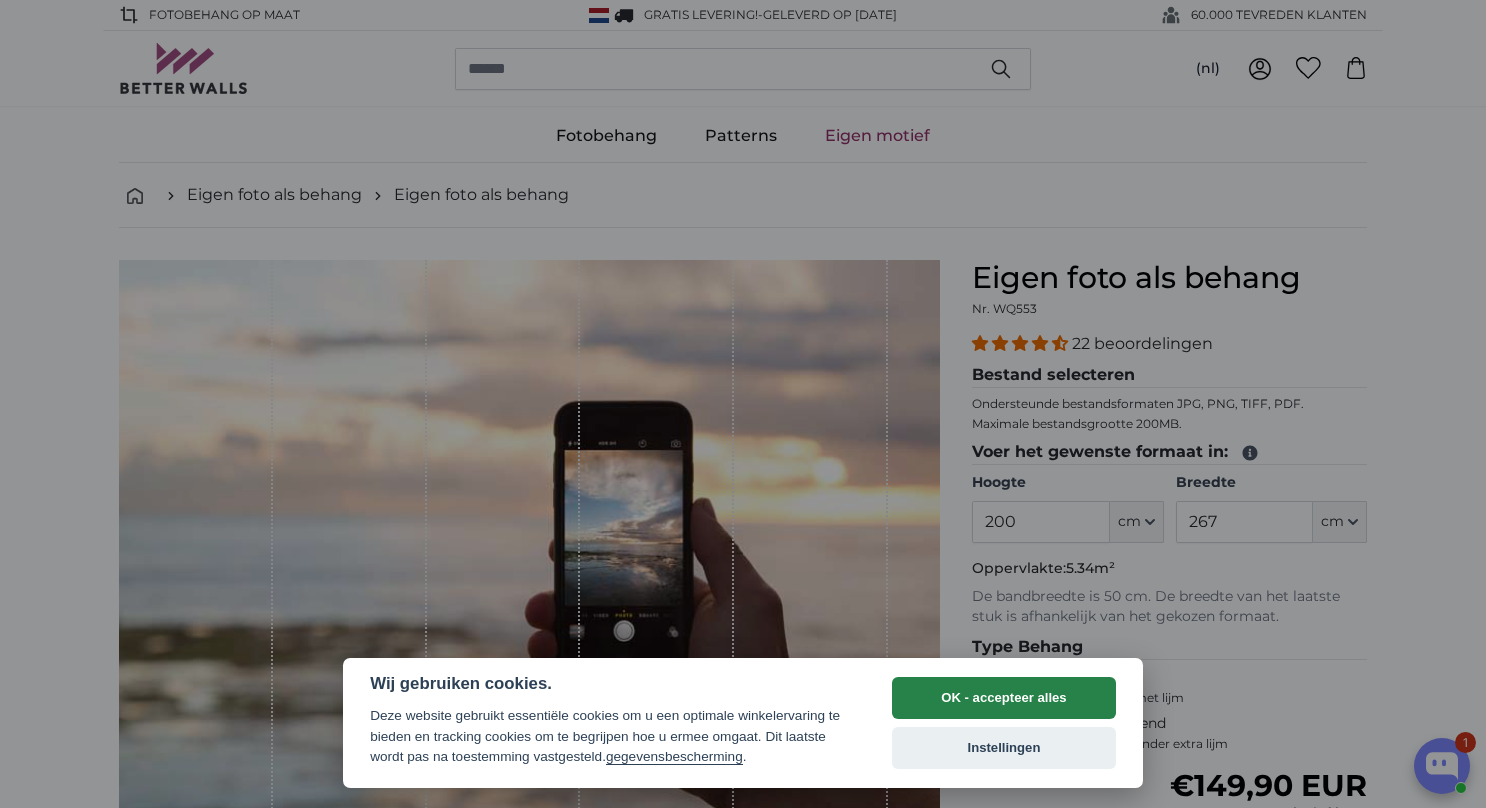 scroll, scrollTop: 0, scrollLeft: 0, axis: both 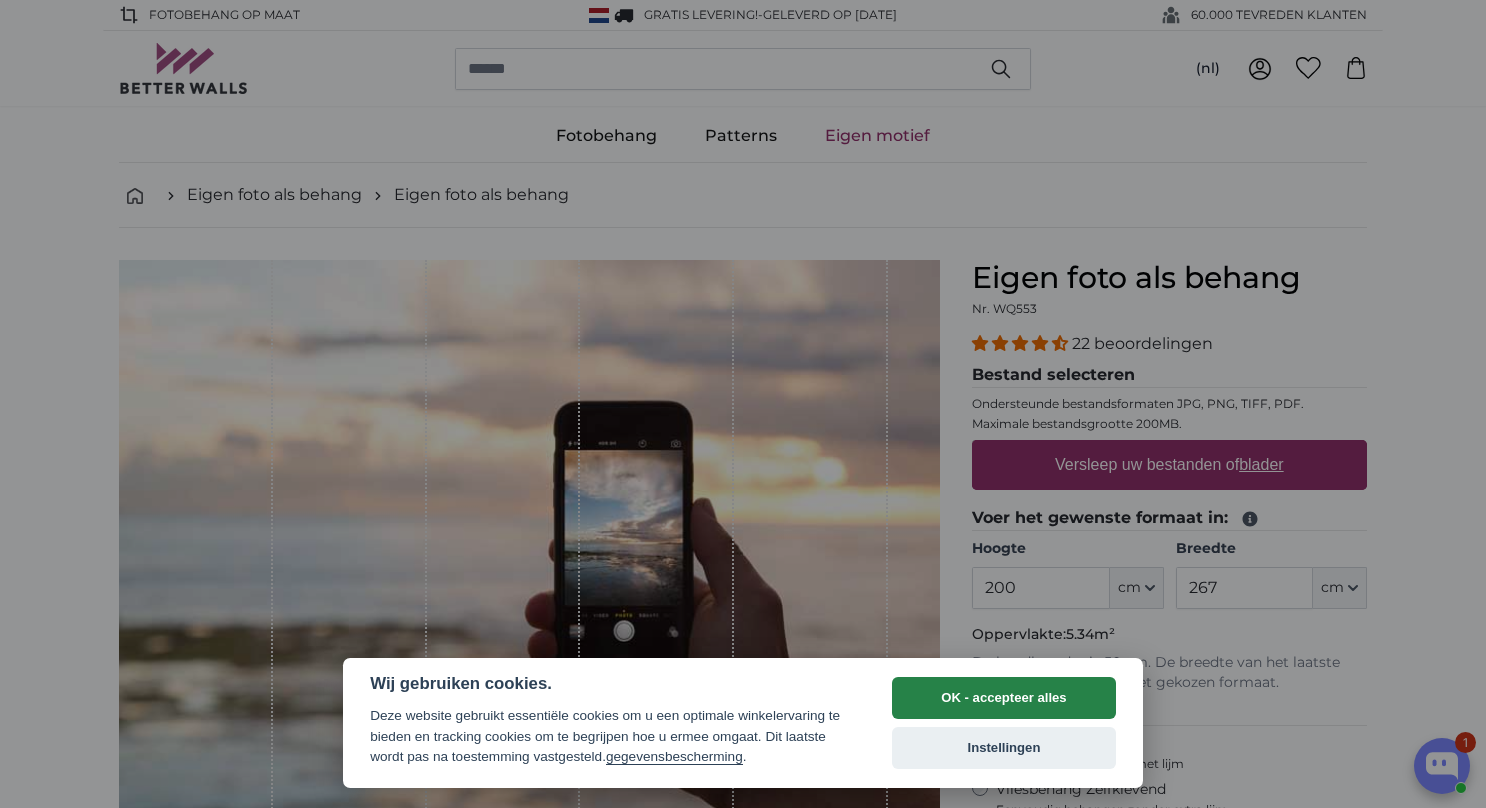 click on "OK - accepteer alles" at bounding box center (1004, 698) 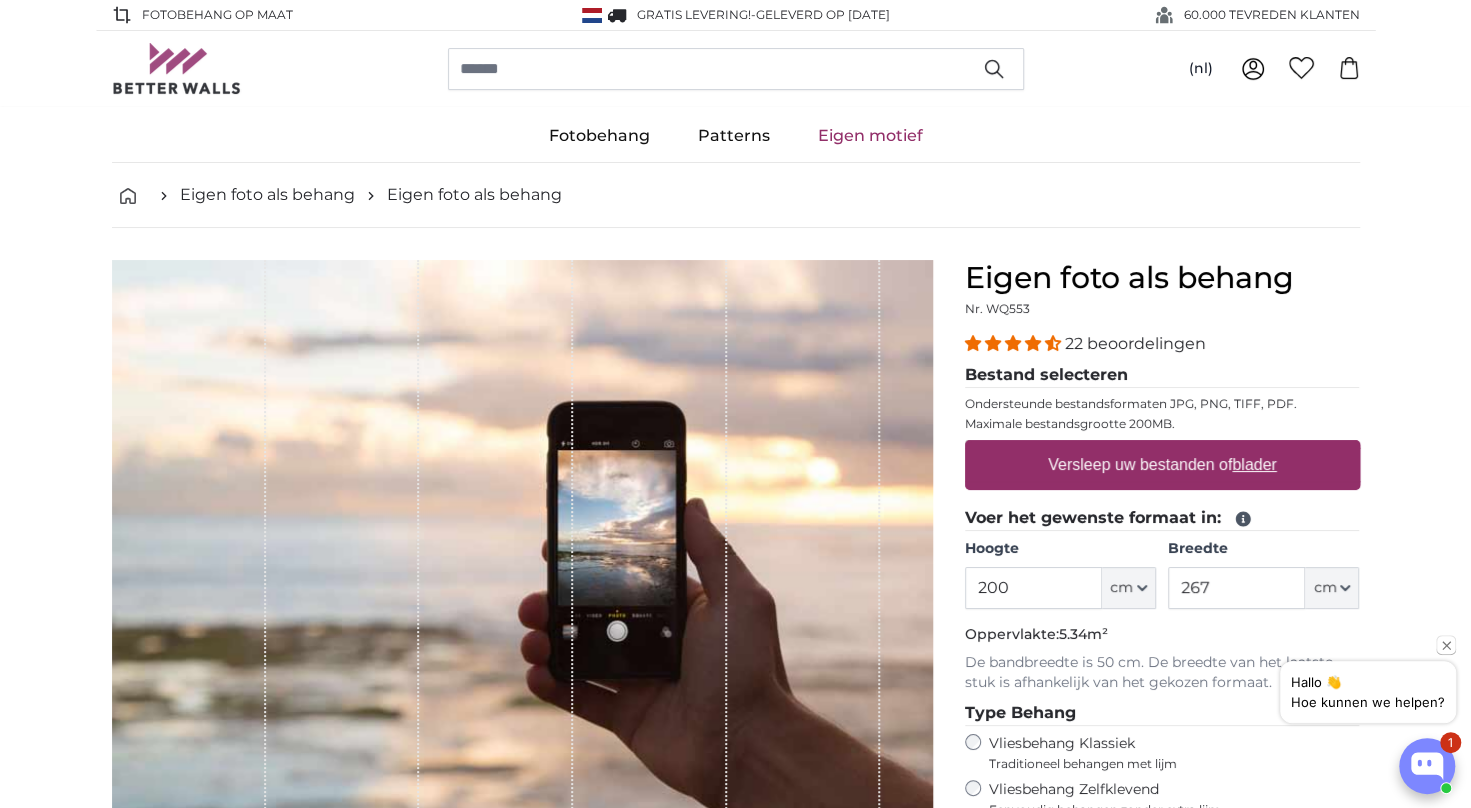 click on "blader" at bounding box center (1254, 464) 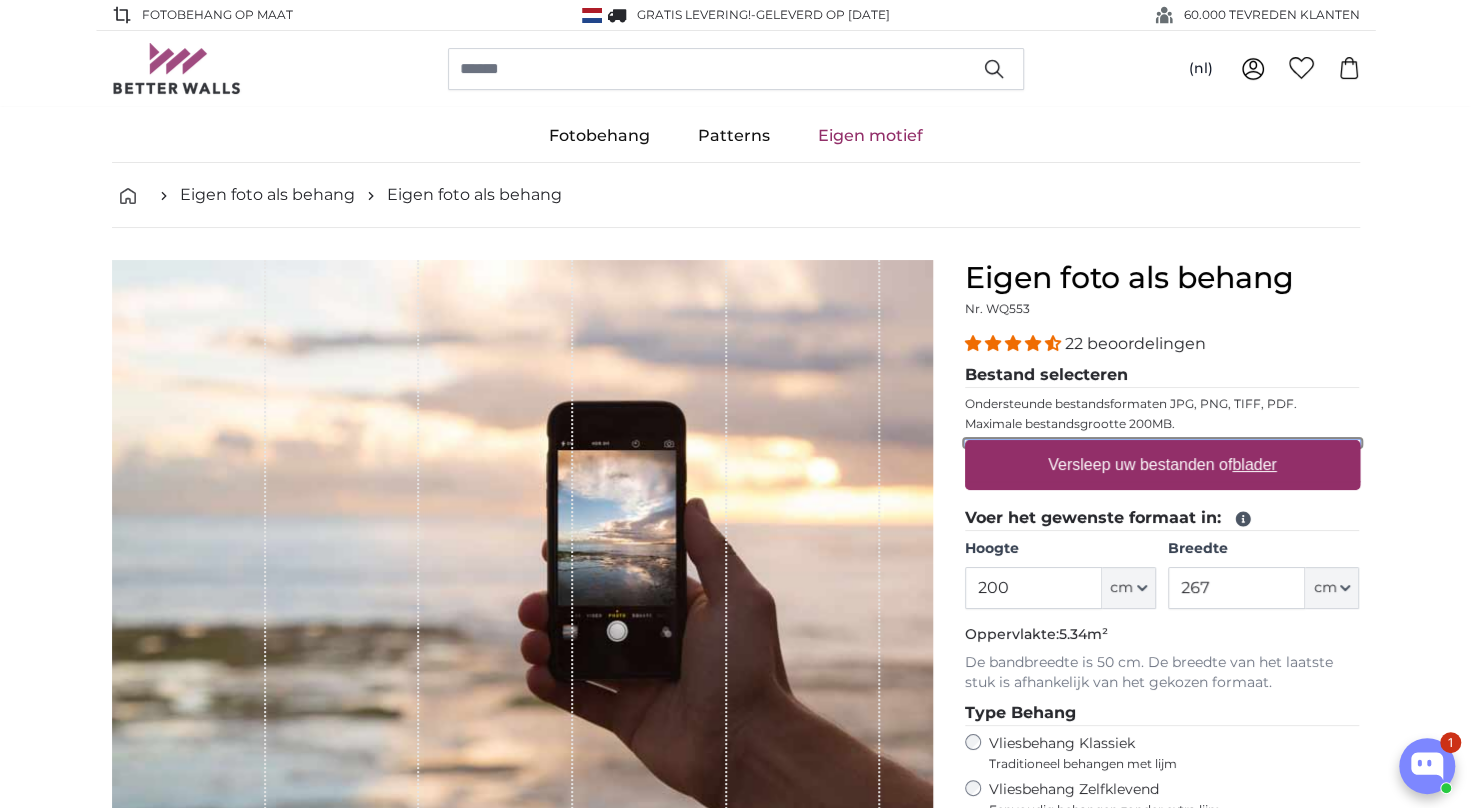 type on "**********" 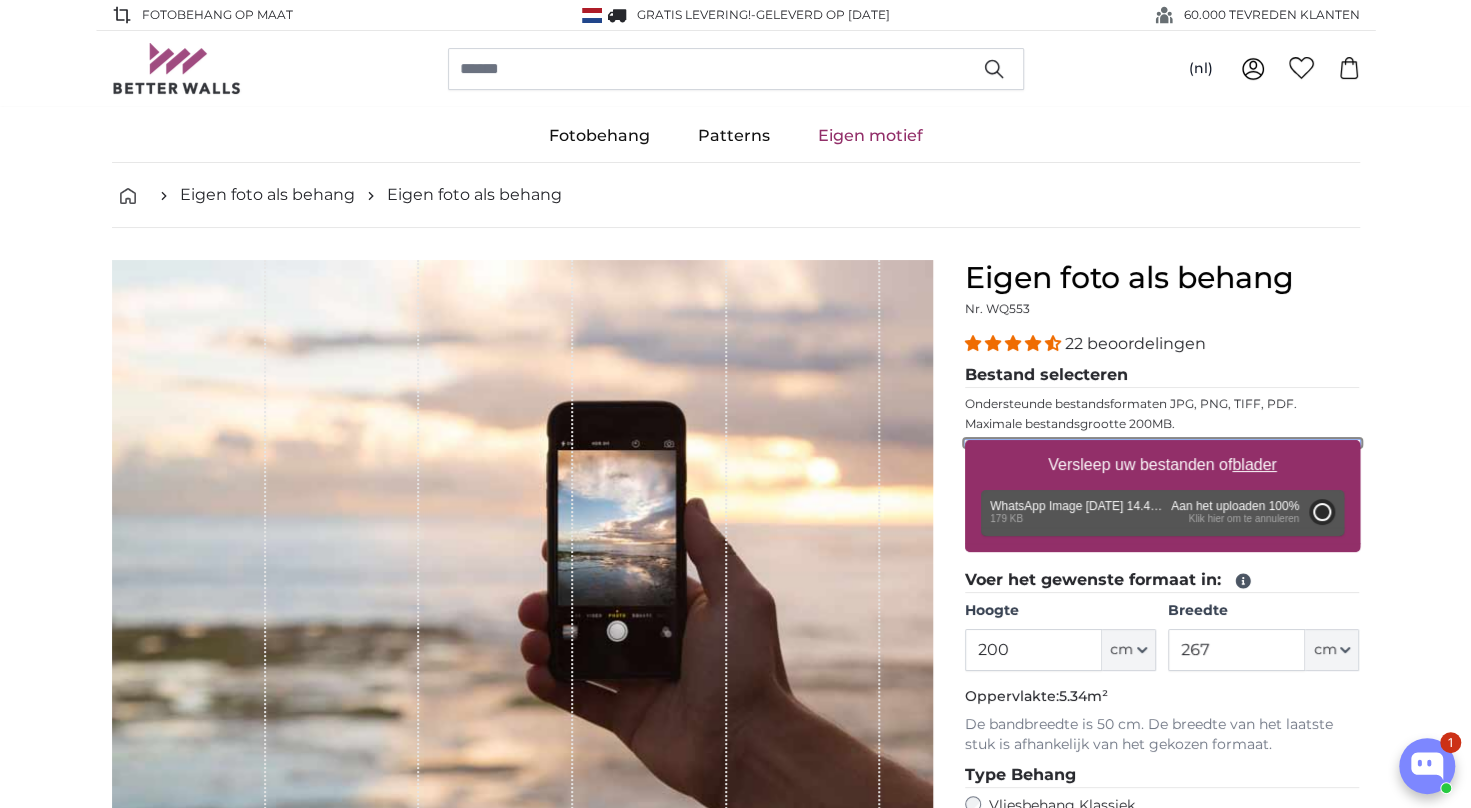 type on "145.6" 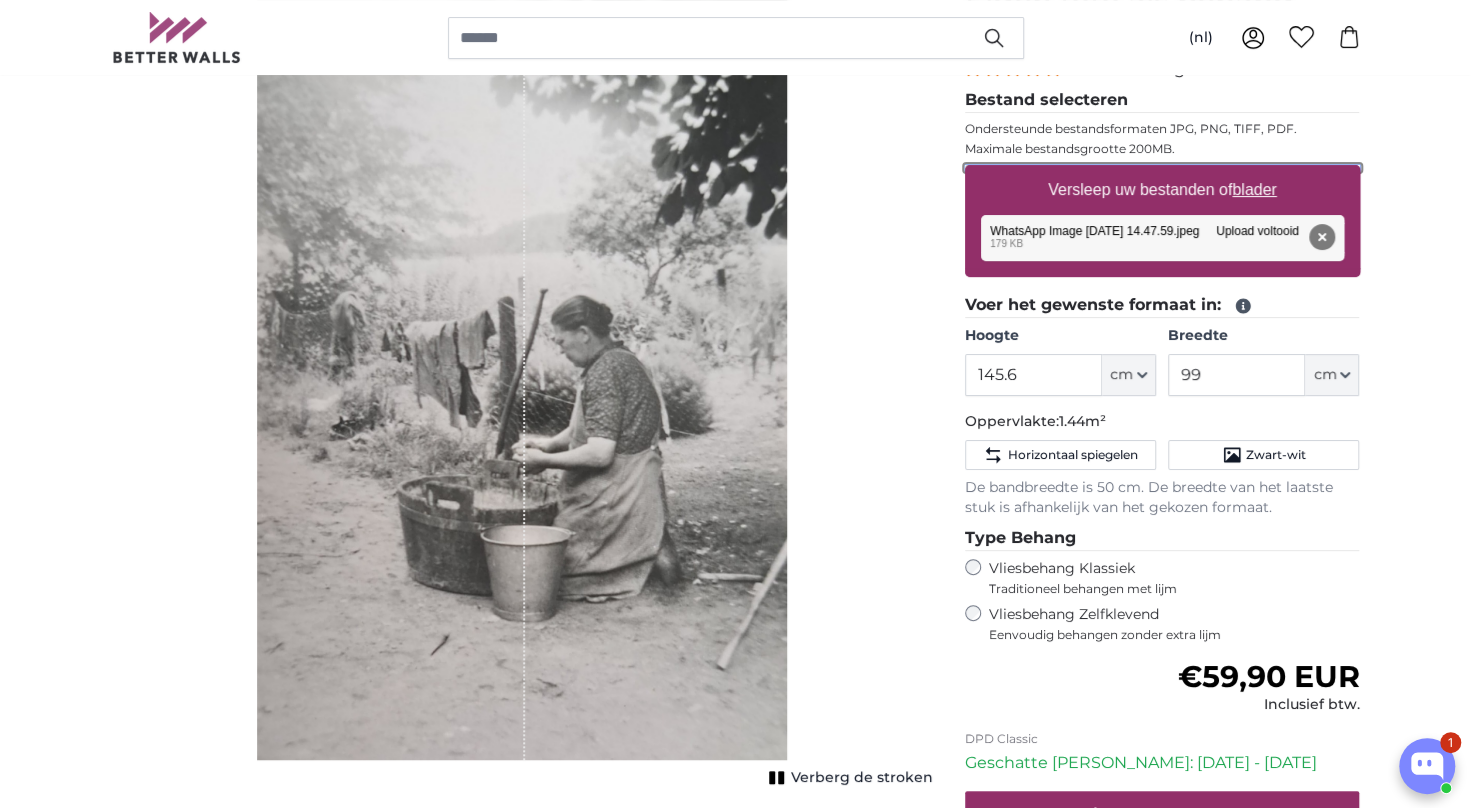 scroll, scrollTop: 280, scrollLeft: 0, axis: vertical 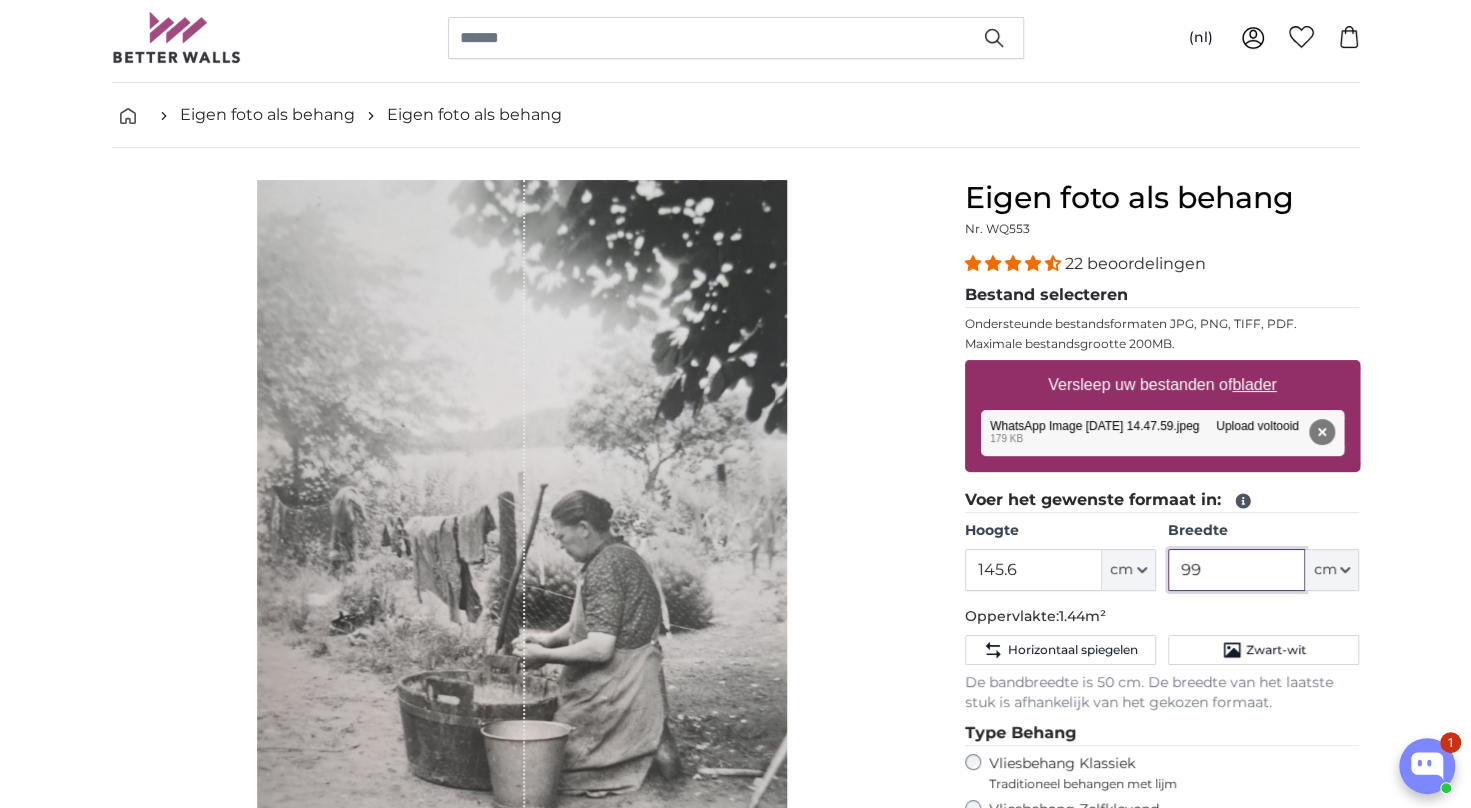 click on "99" at bounding box center [1236, 570] 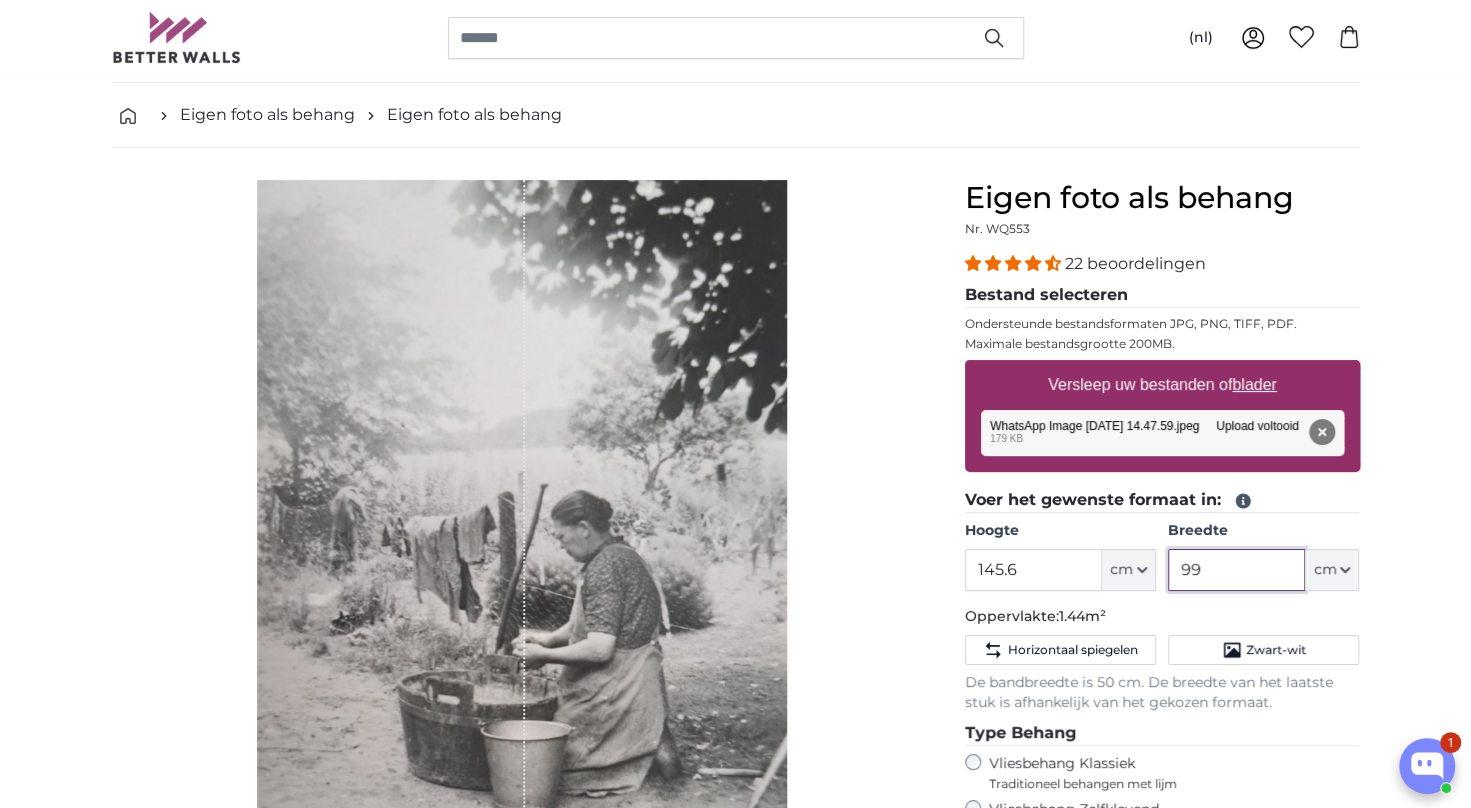 type on "9" 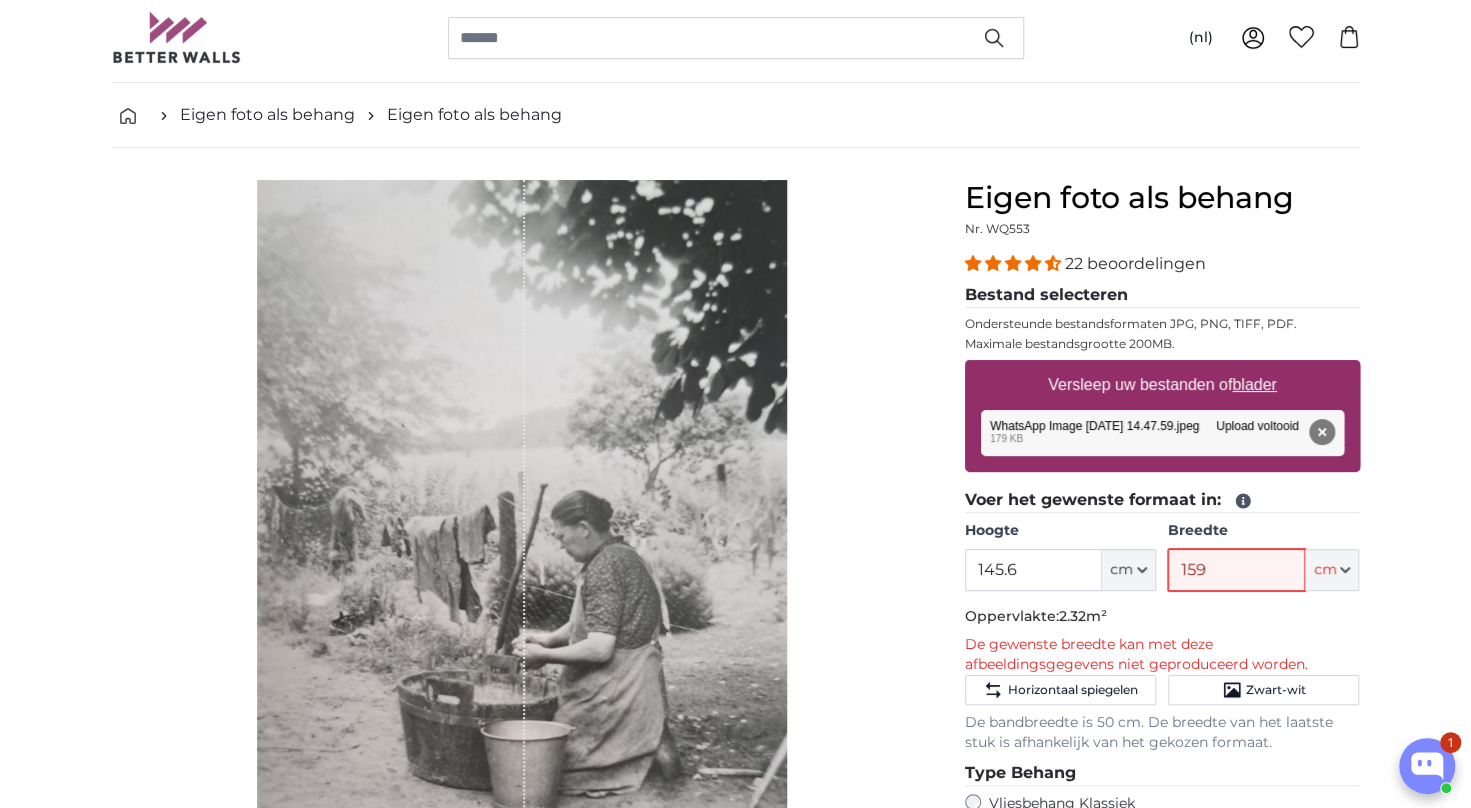 type on "159" 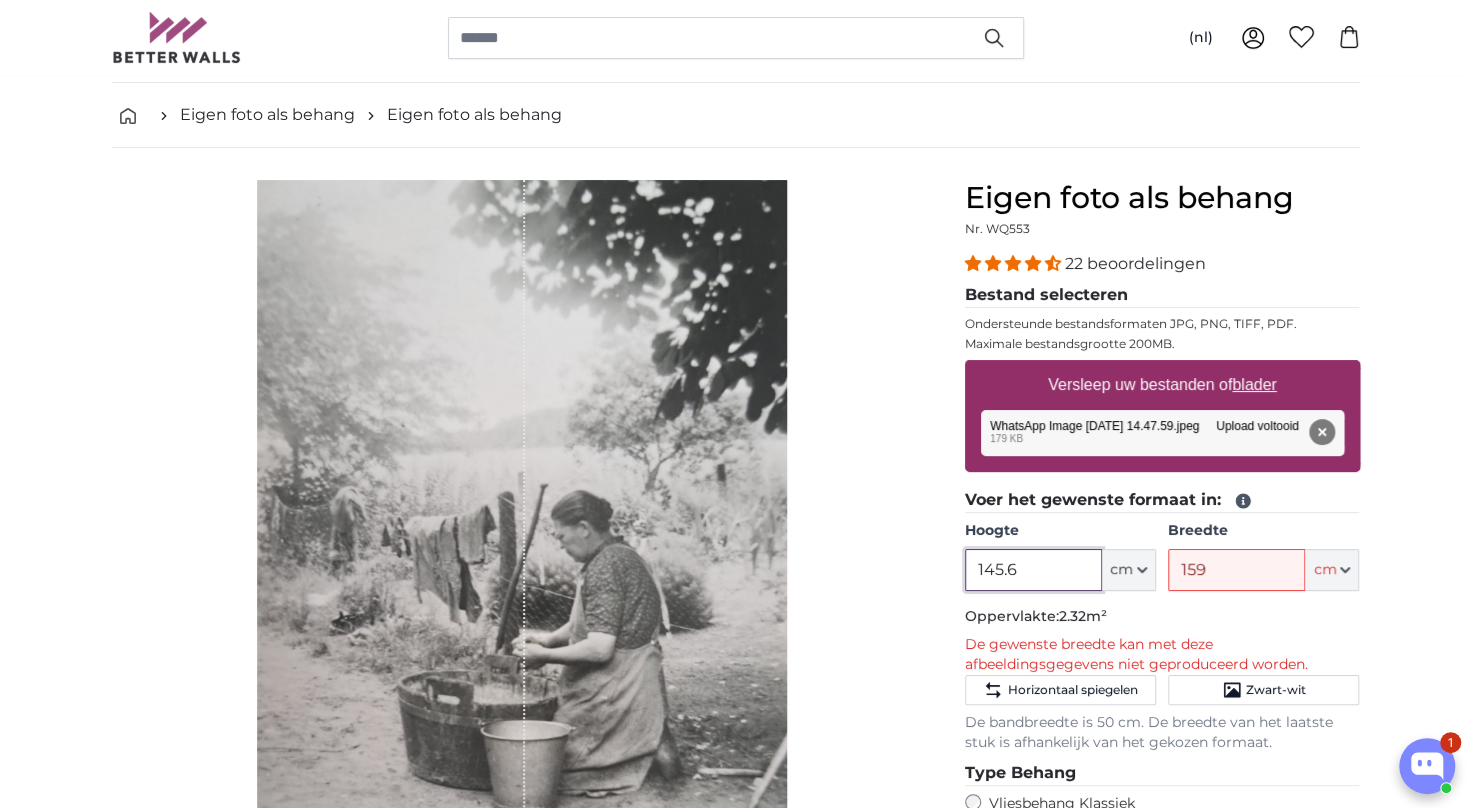 click on "145.6" at bounding box center [1033, 570] 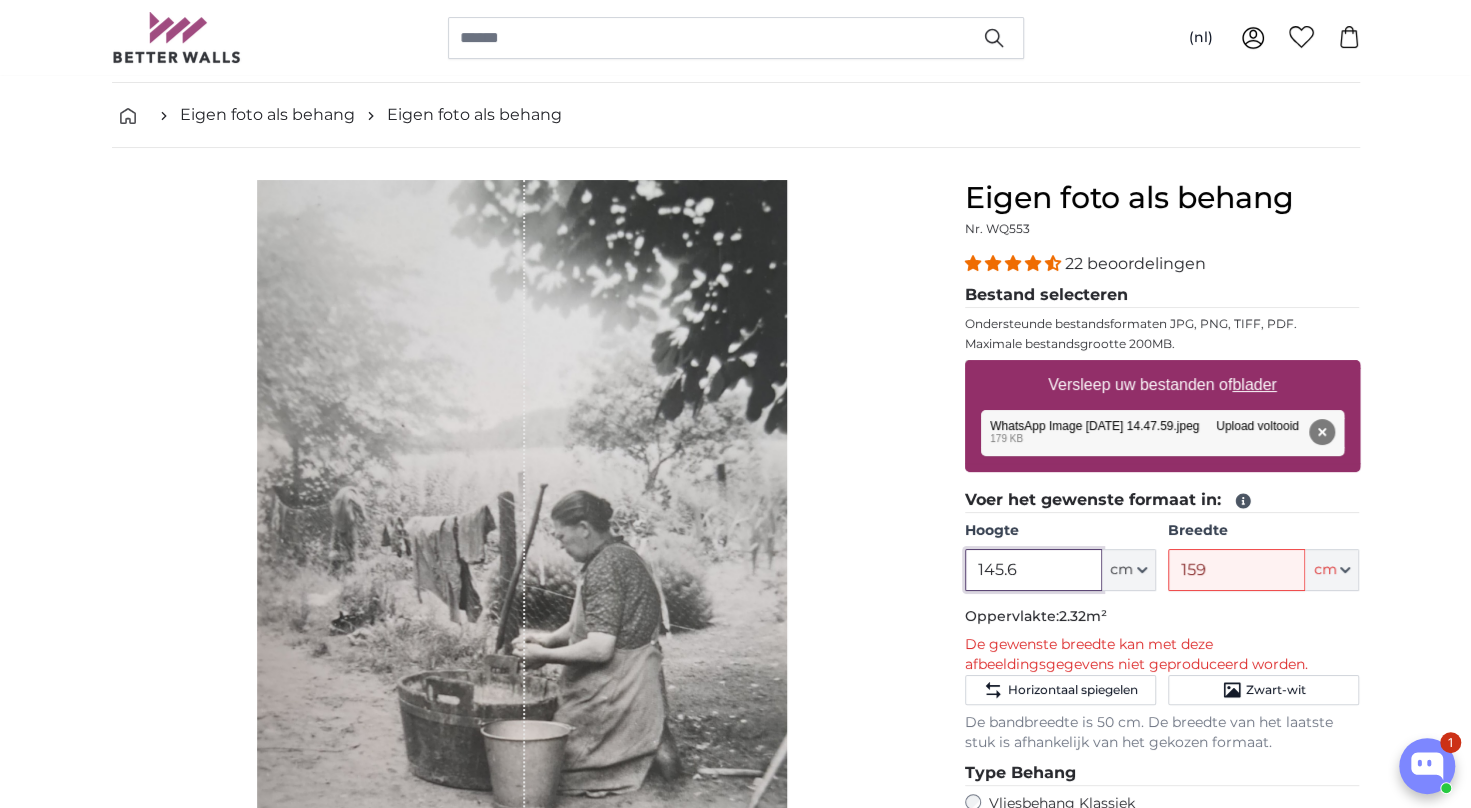 drag, startPoint x: 1019, startPoint y: 548, endPoint x: 950, endPoint y: 532, distance: 70.83079 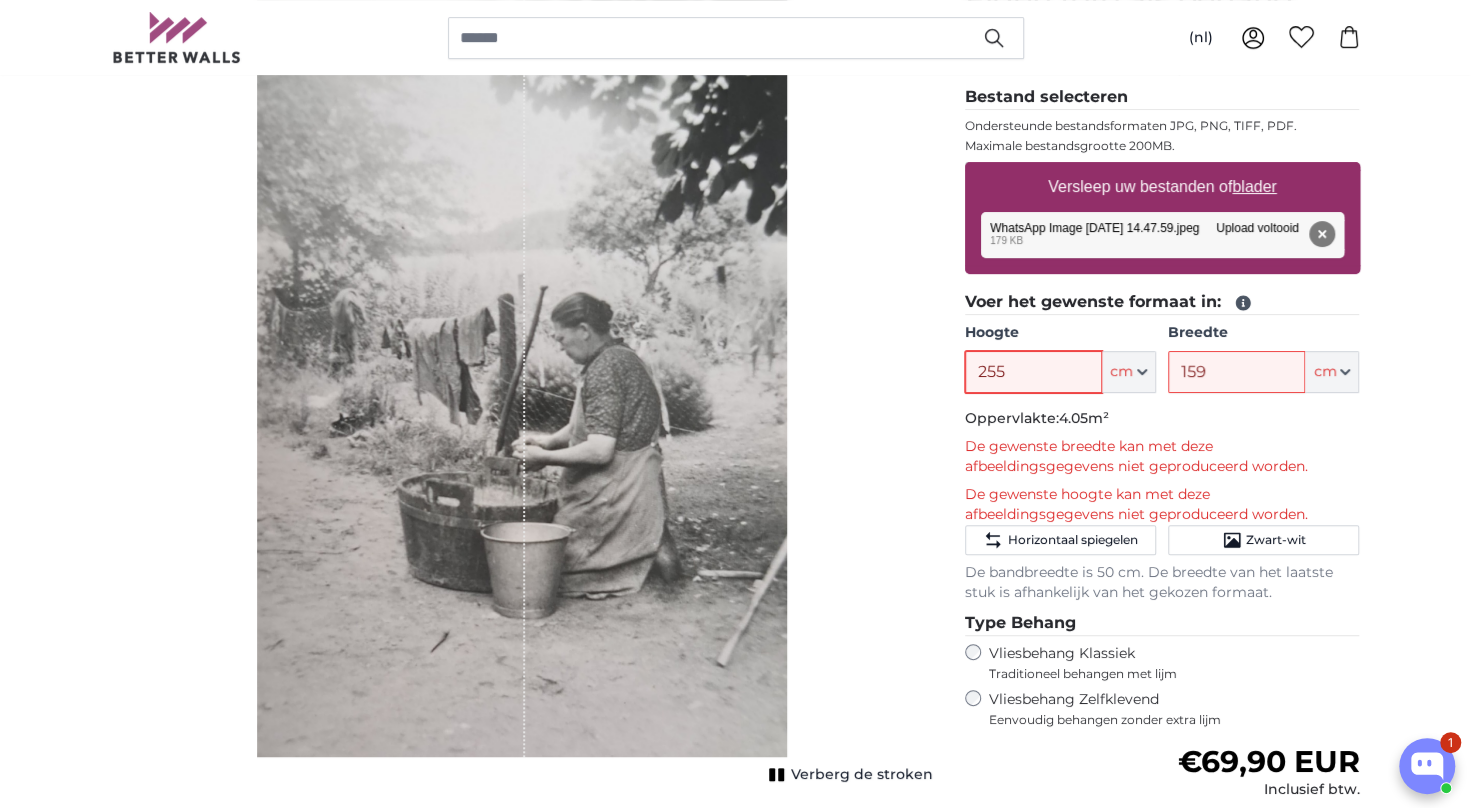 scroll, scrollTop: 280, scrollLeft: 0, axis: vertical 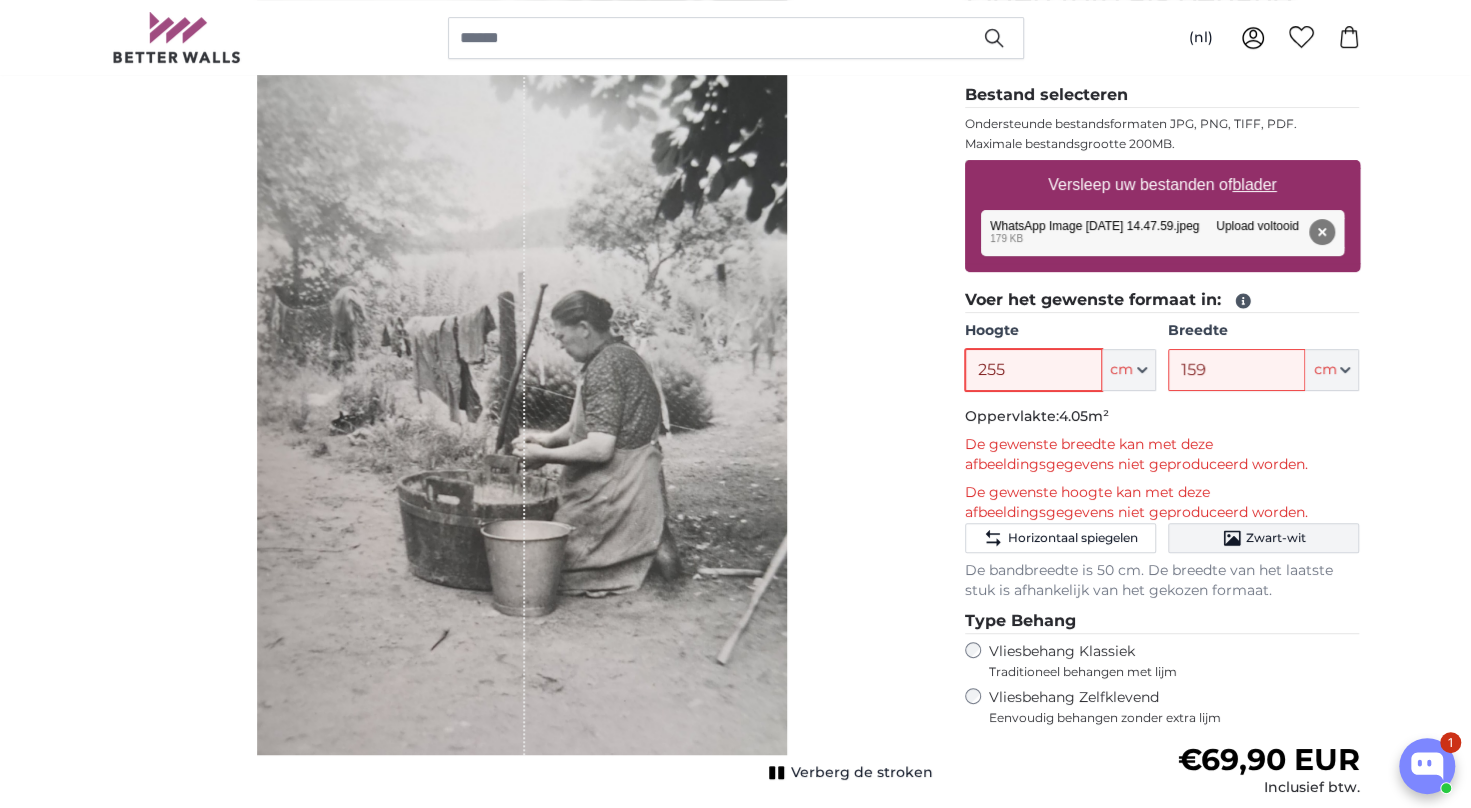 type on "255" 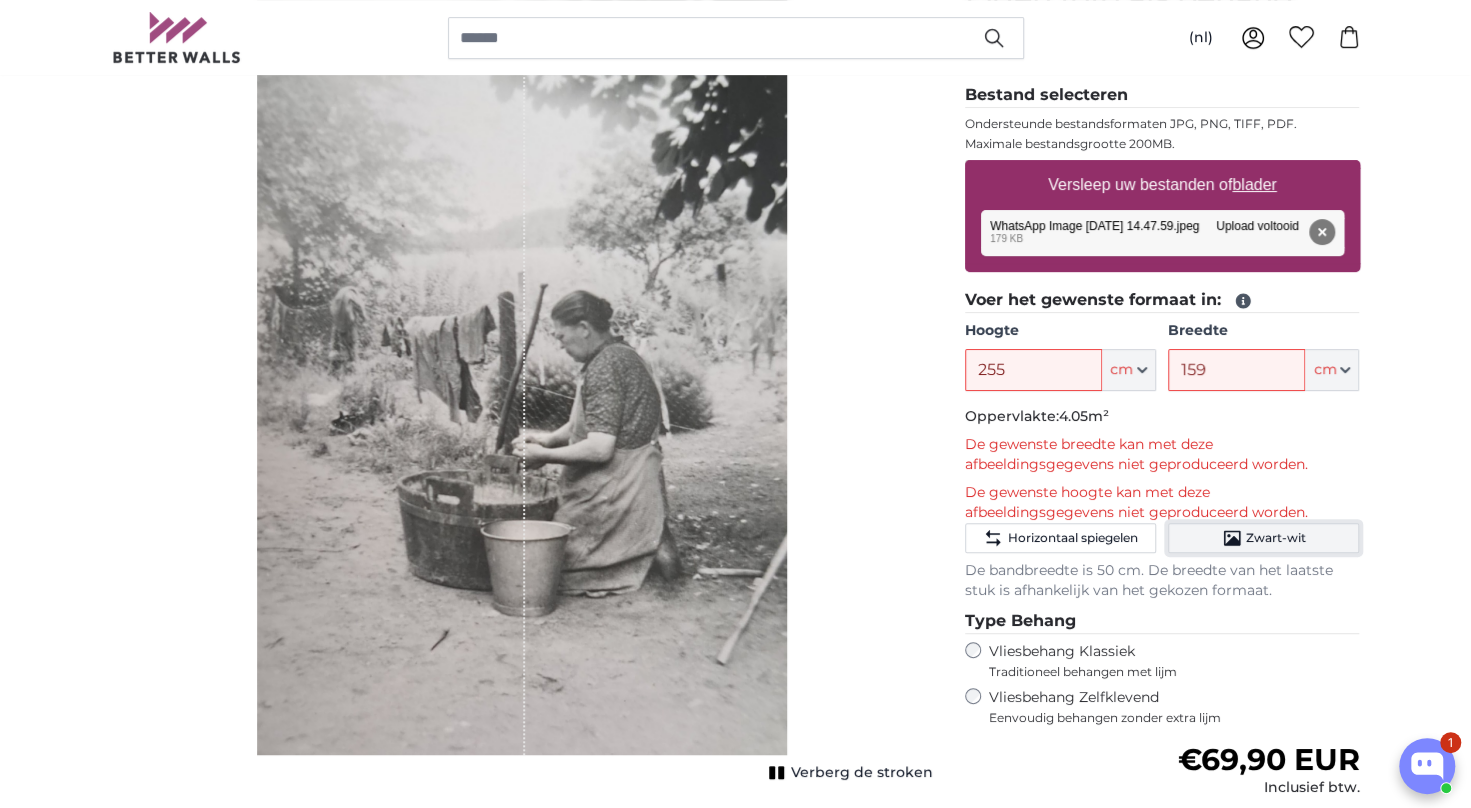 click on "Zwart-wit" 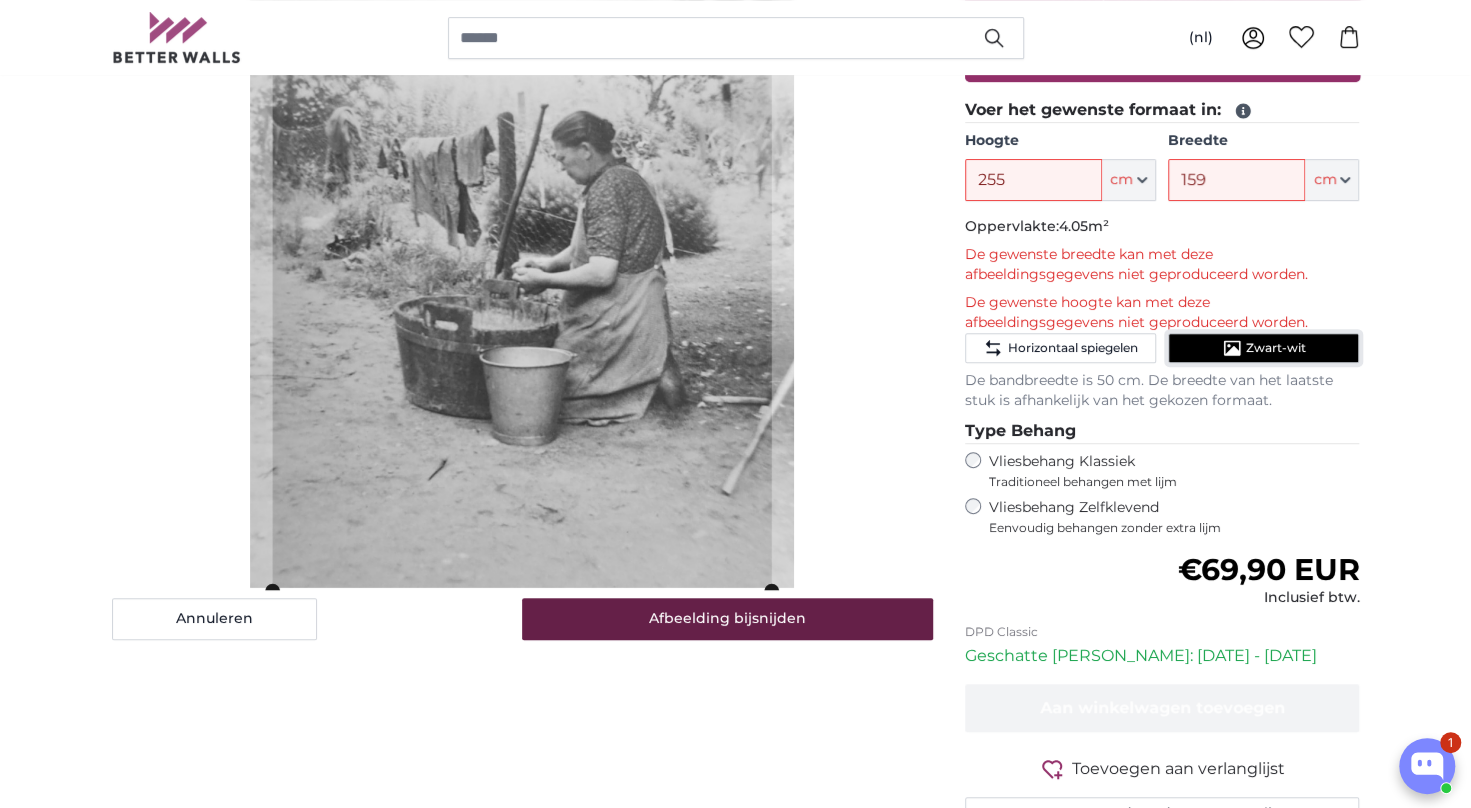 scroll, scrollTop: 500, scrollLeft: 0, axis: vertical 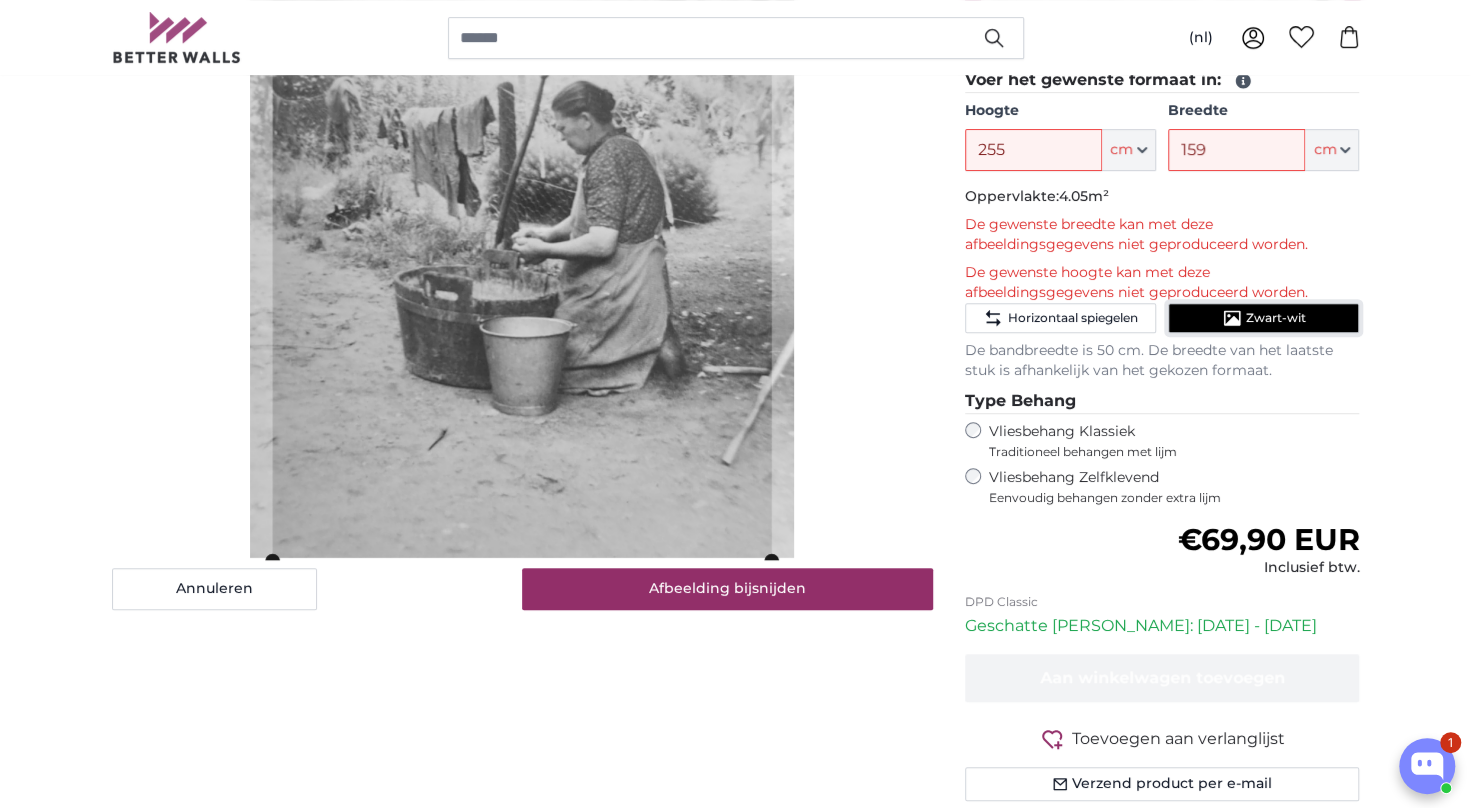 type 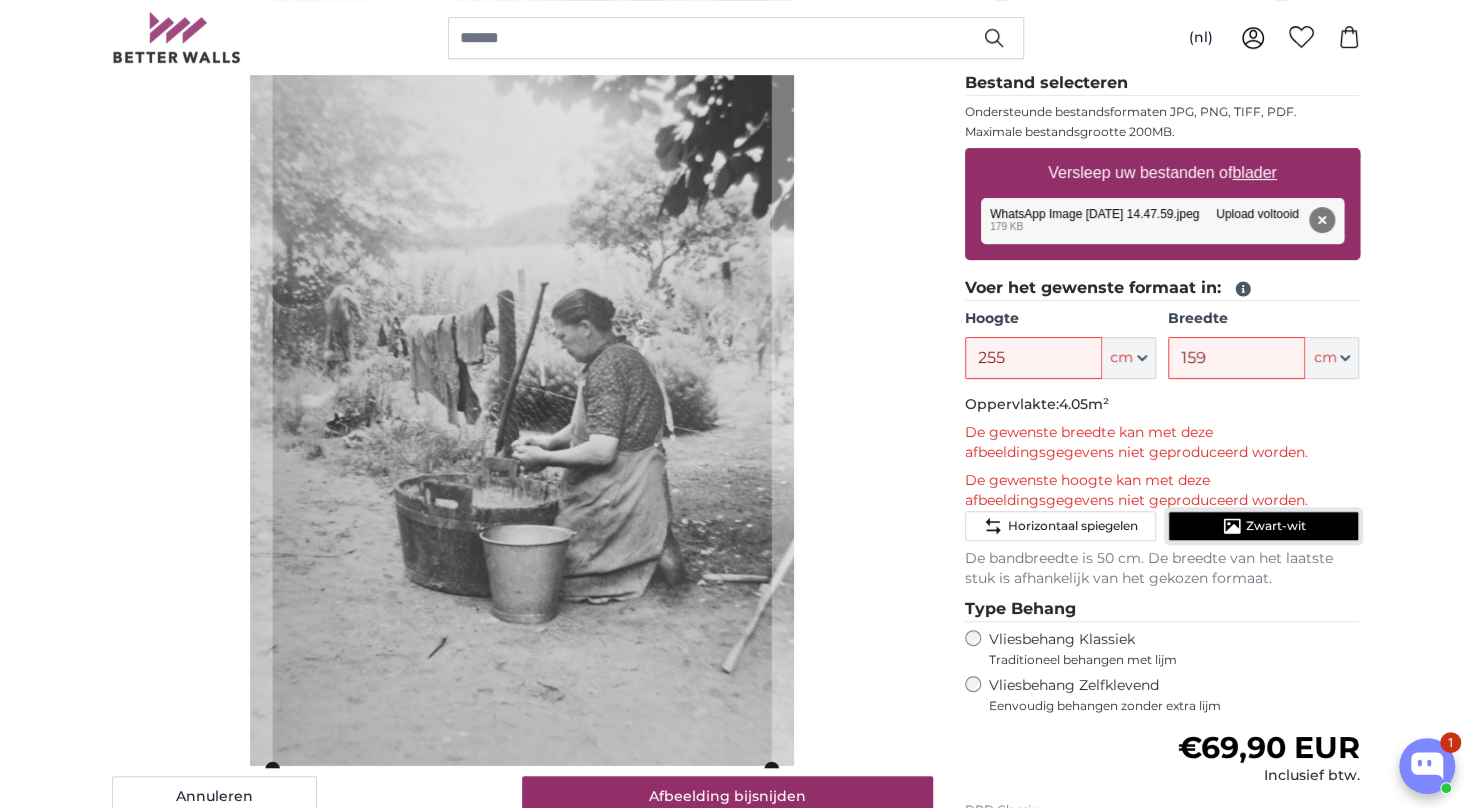 scroll, scrollTop: 300, scrollLeft: 0, axis: vertical 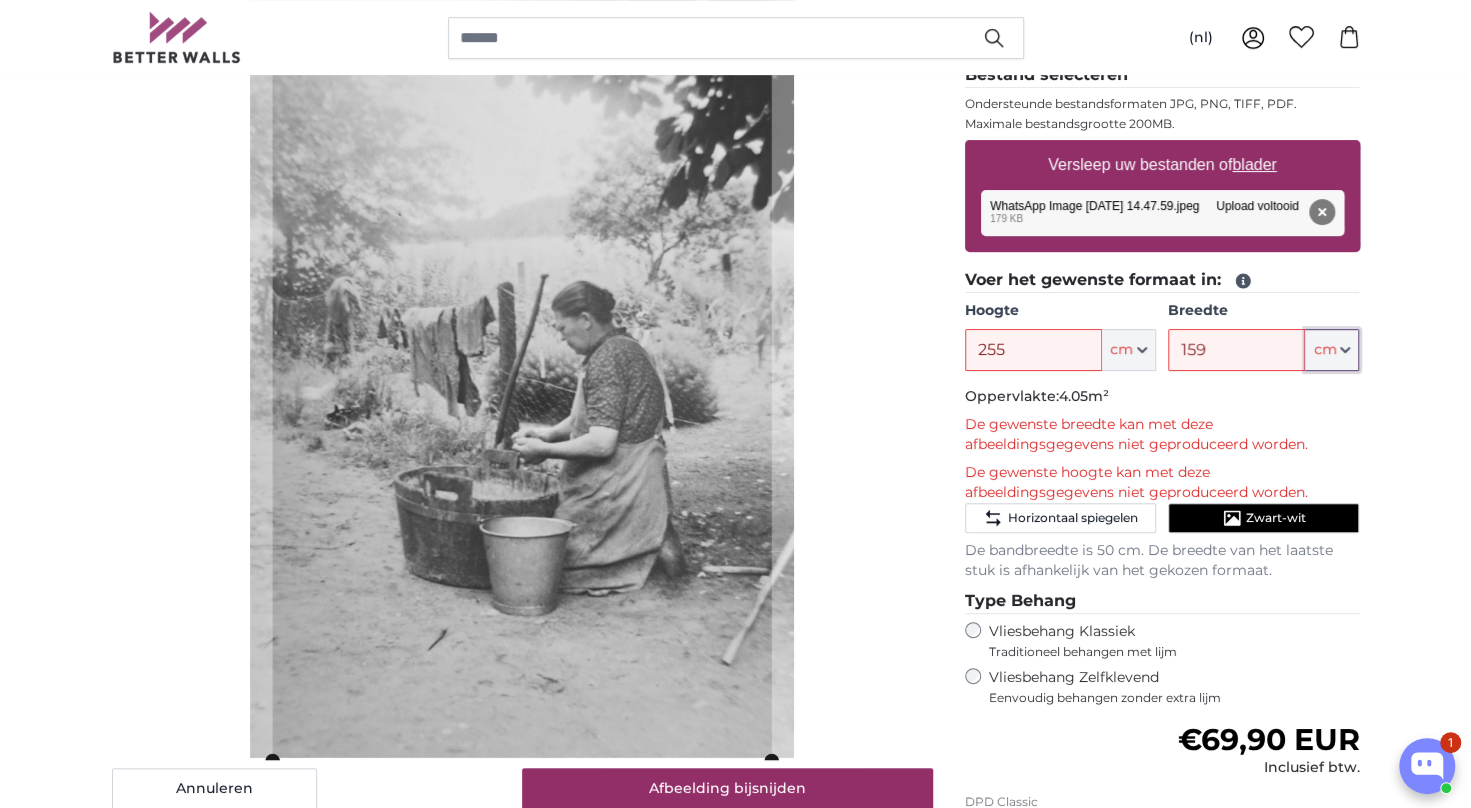 click 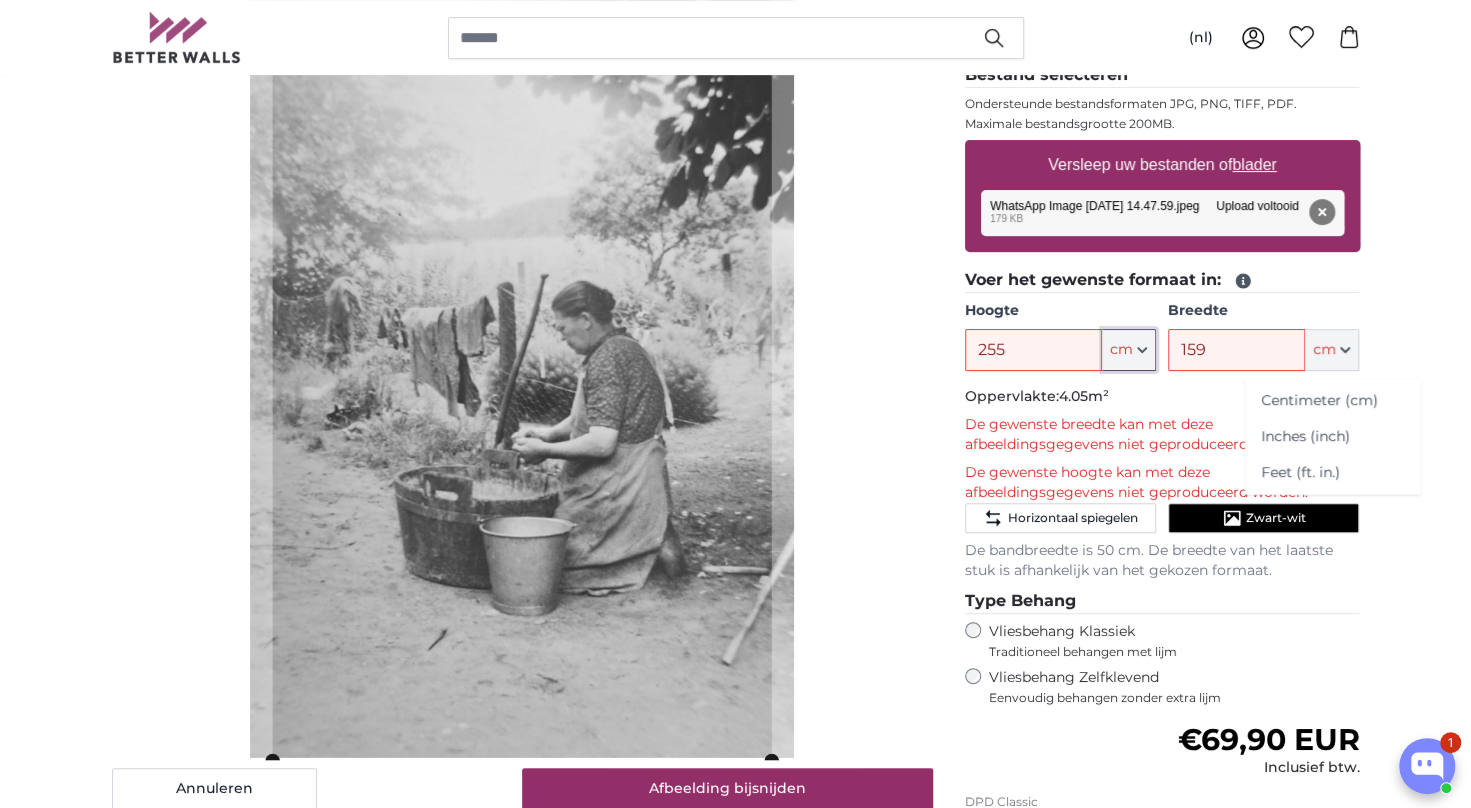 click 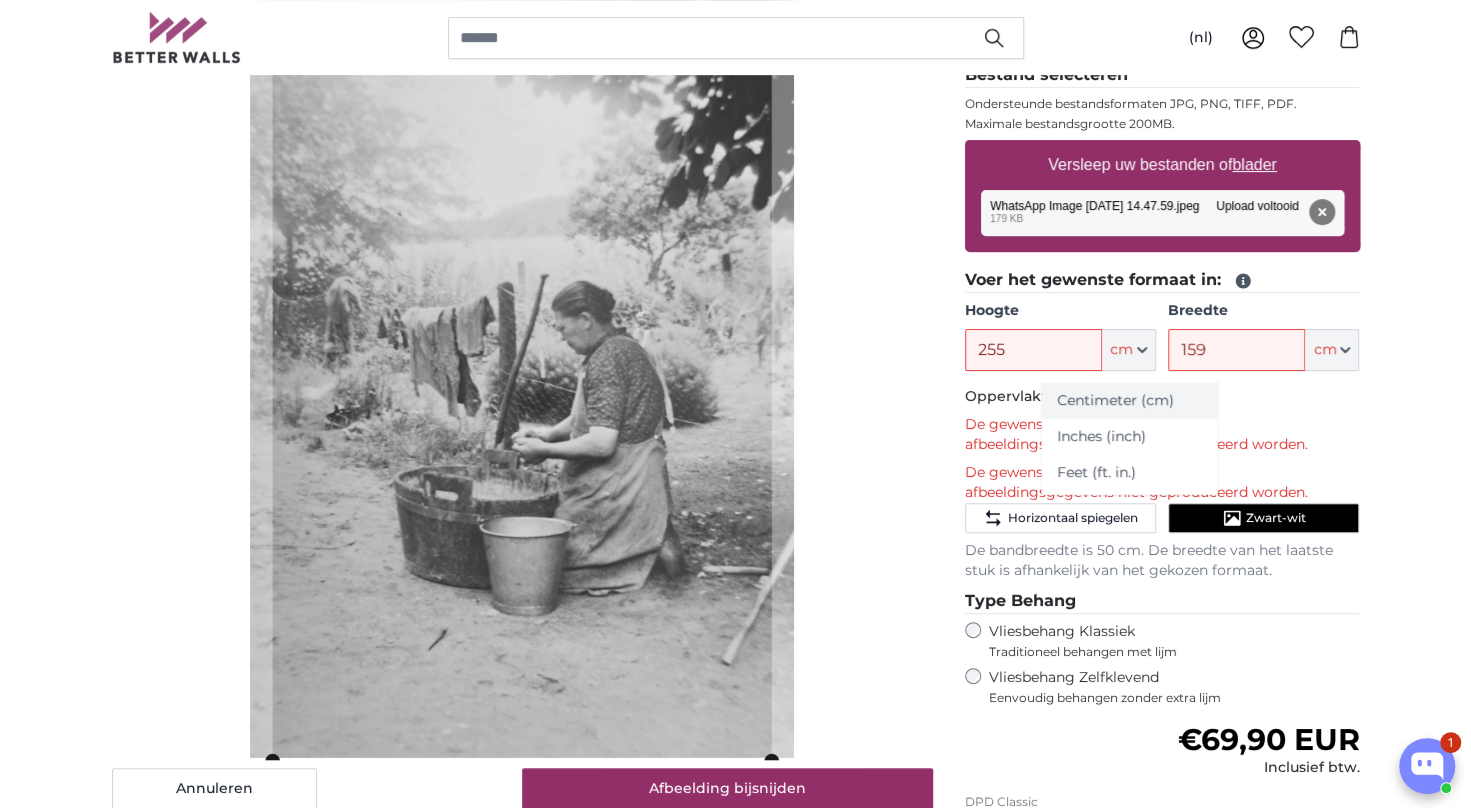 click on "Centimeter (cm)" 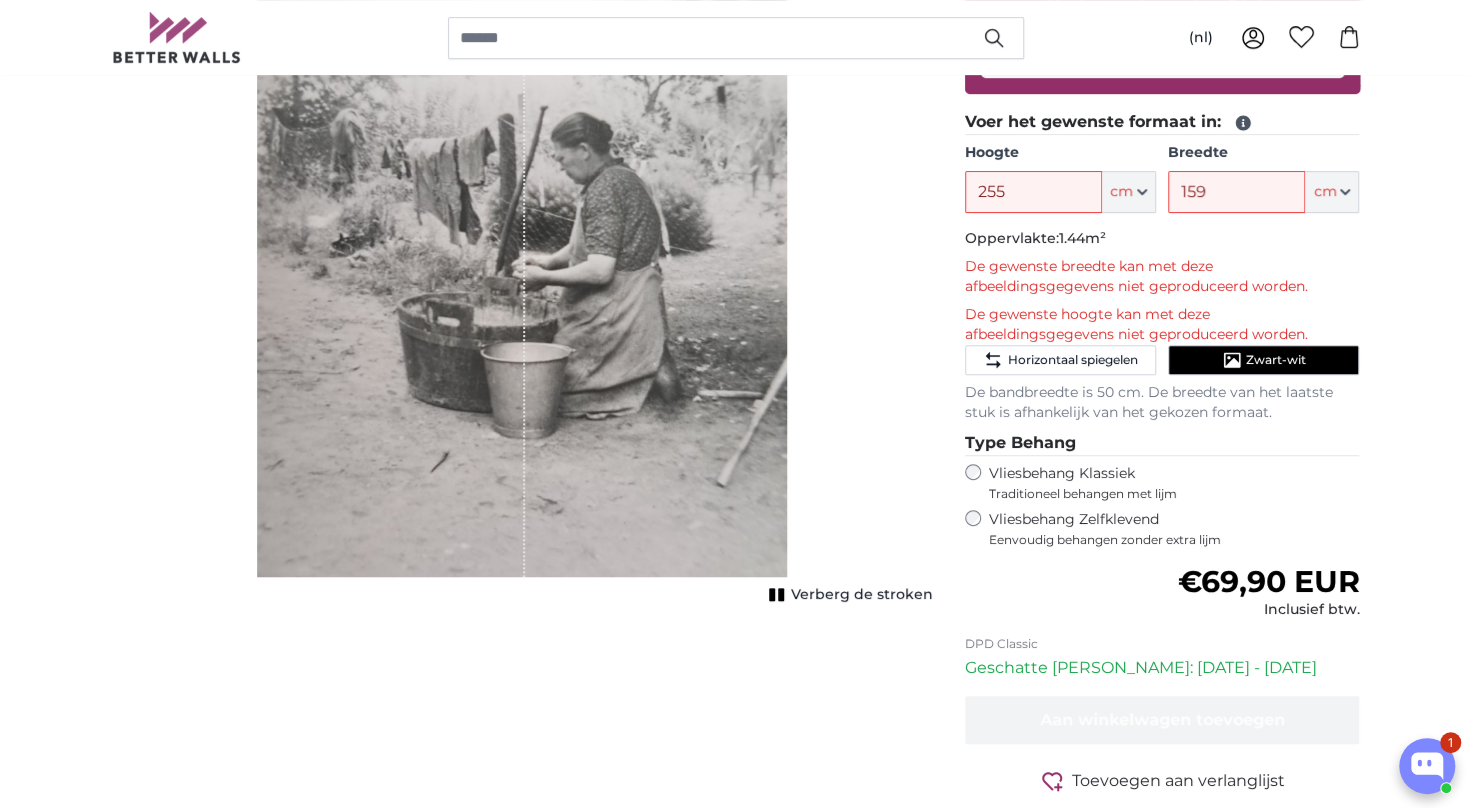 scroll, scrollTop: 500, scrollLeft: 0, axis: vertical 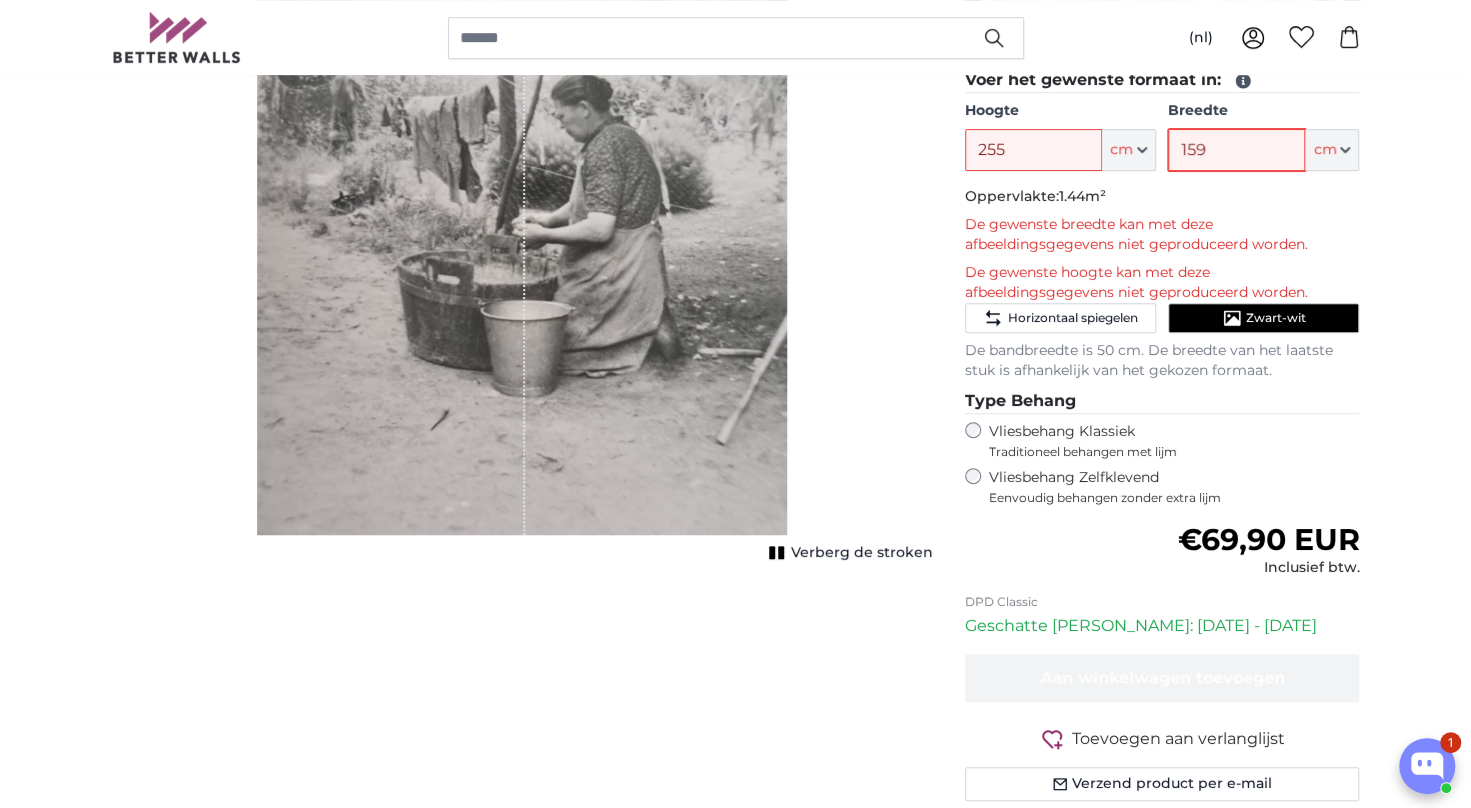click on "159" at bounding box center [1236, 150] 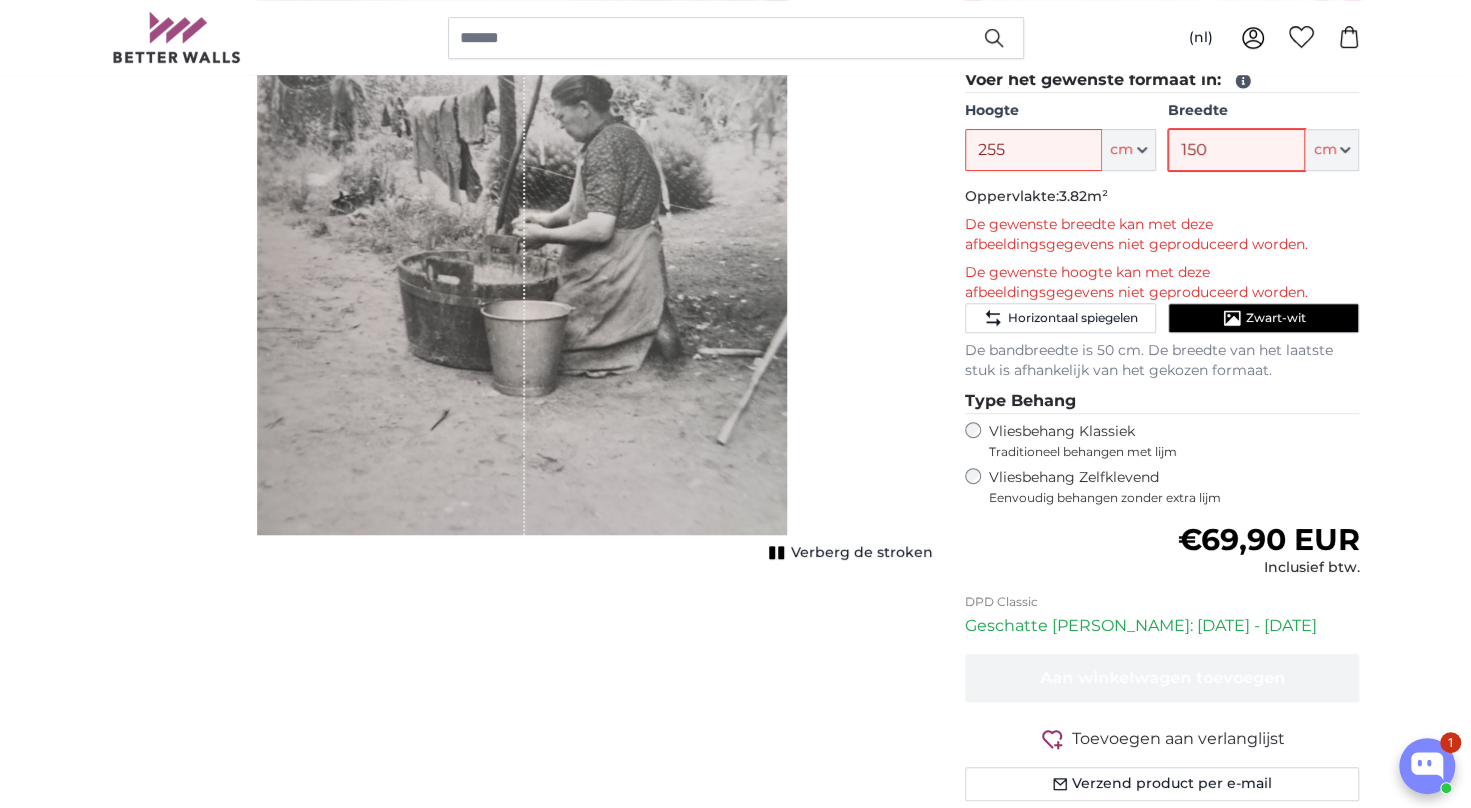 type on "150" 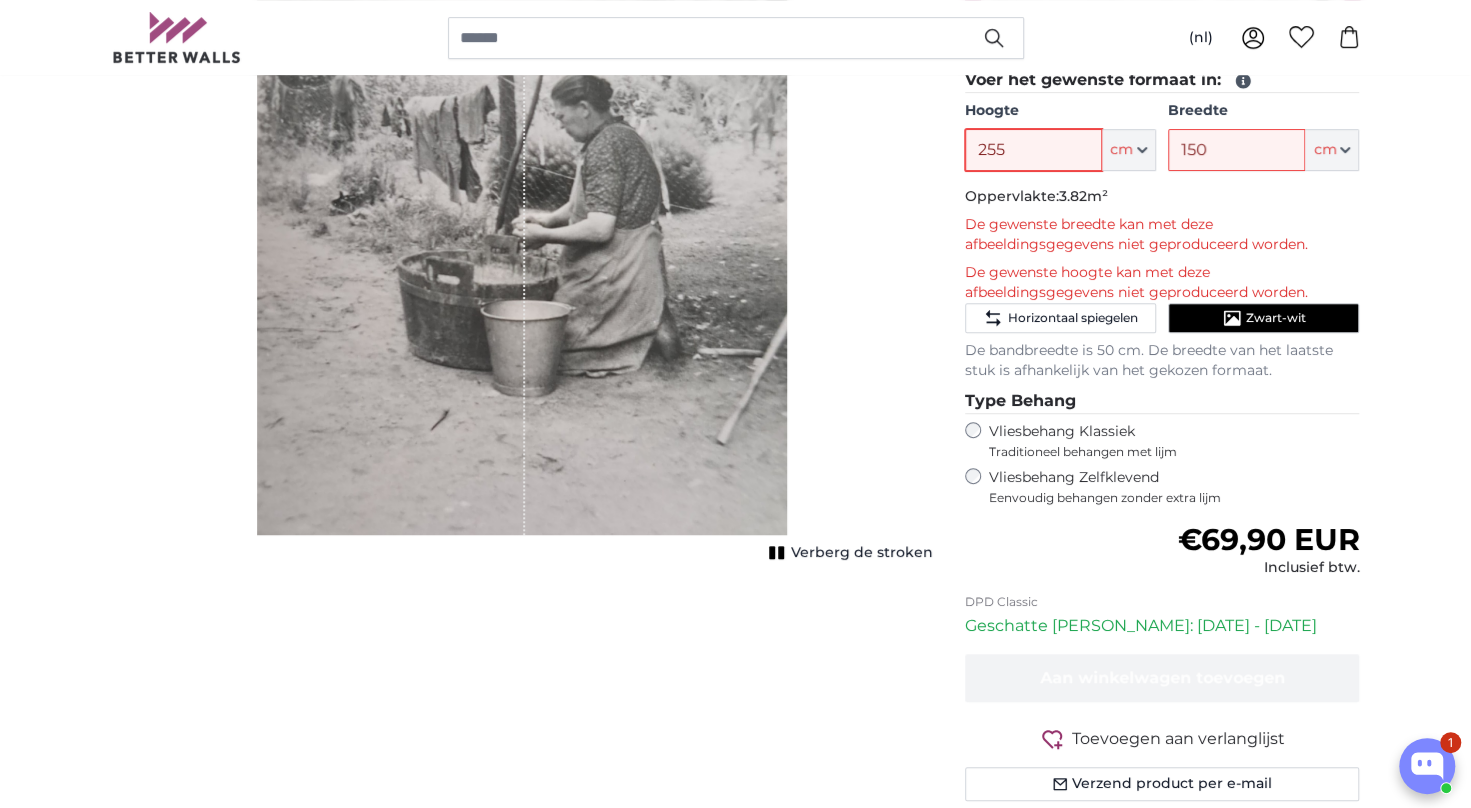 drag, startPoint x: 995, startPoint y: 144, endPoint x: 1022, endPoint y: 152, distance: 28.160255 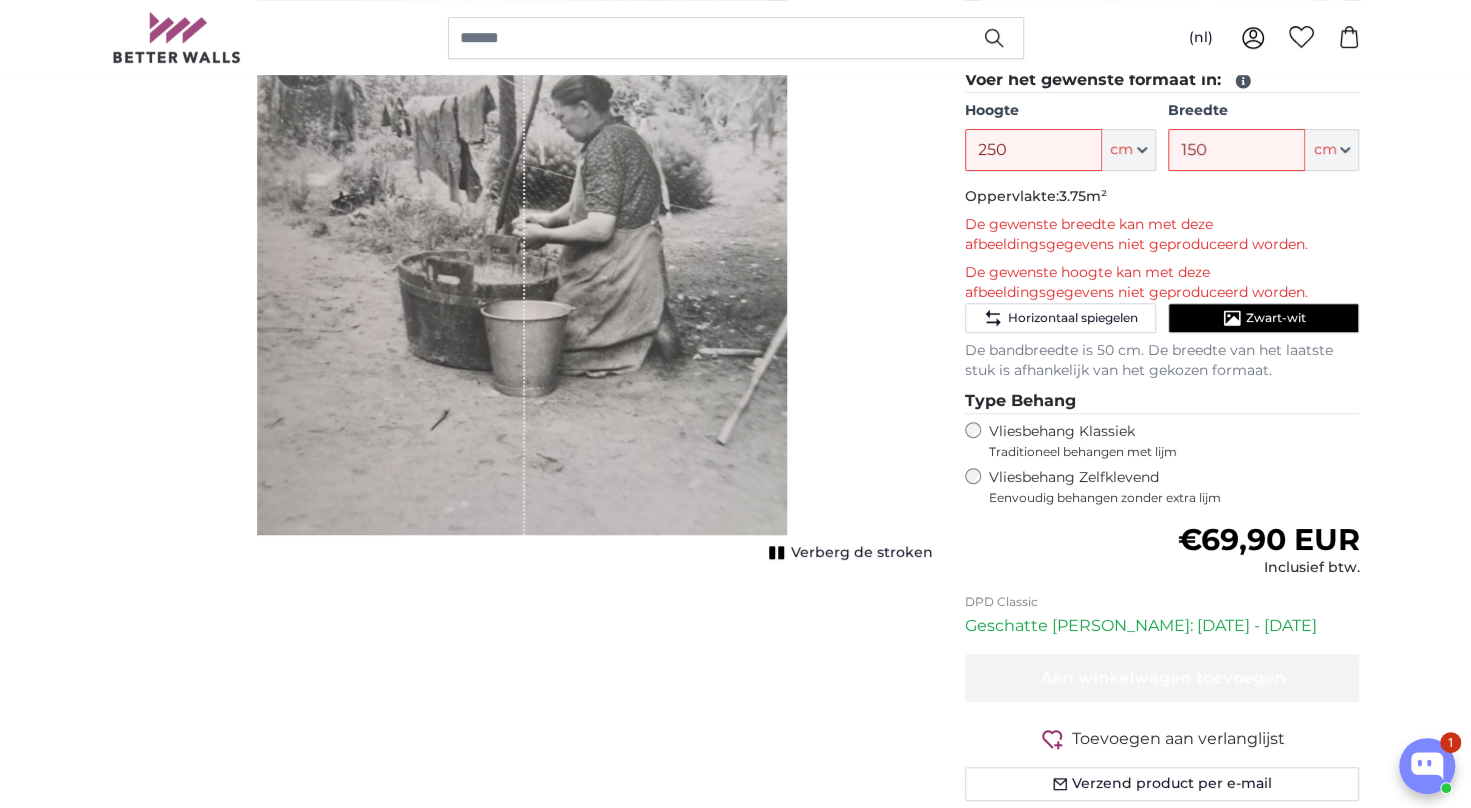 click on "Oppervlakte:  3.75m²" 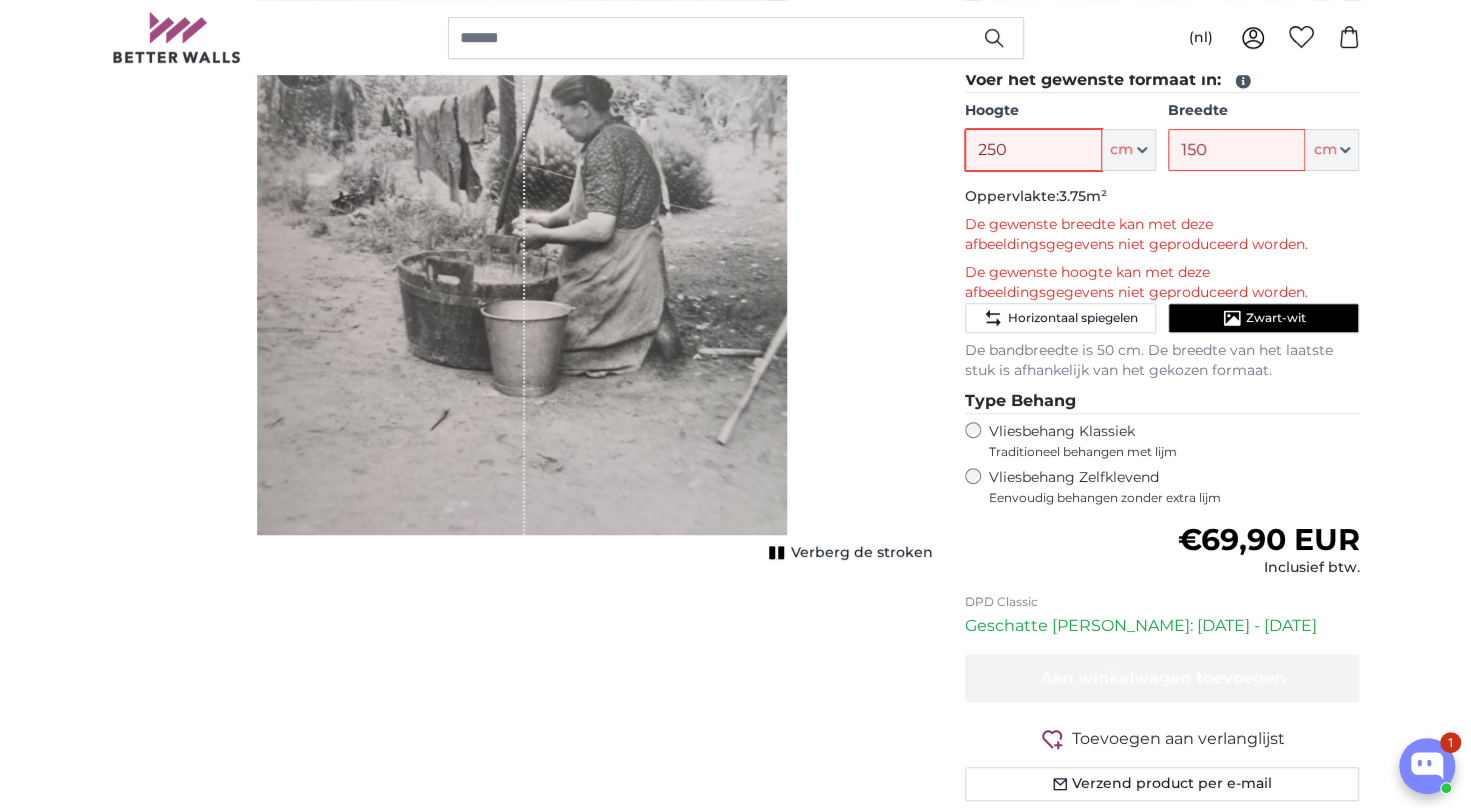 drag, startPoint x: 1034, startPoint y: 146, endPoint x: 977, endPoint y: 164, distance: 59.77458 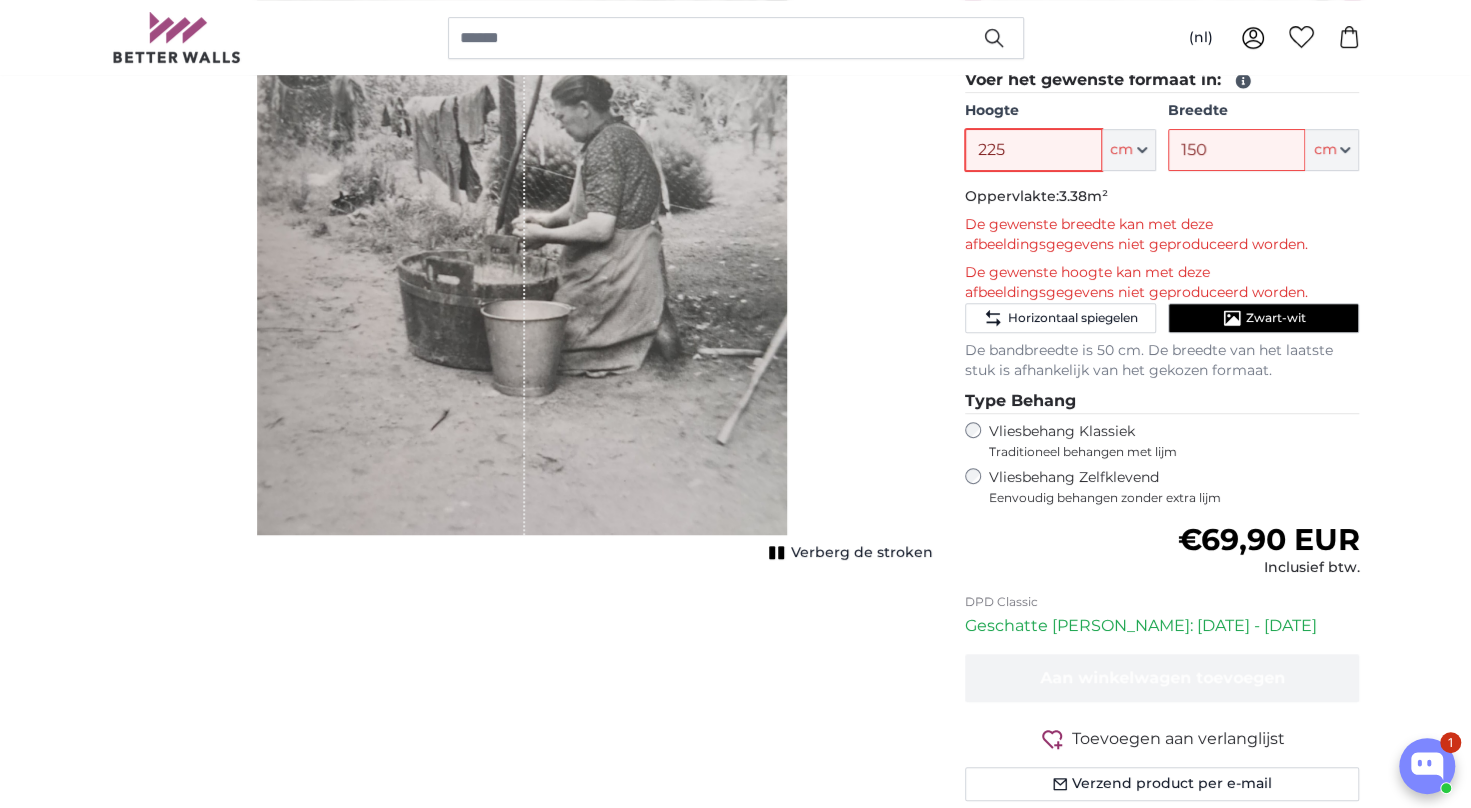 drag, startPoint x: 1030, startPoint y: 150, endPoint x: 958, endPoint y: 158, distance: 72.443085 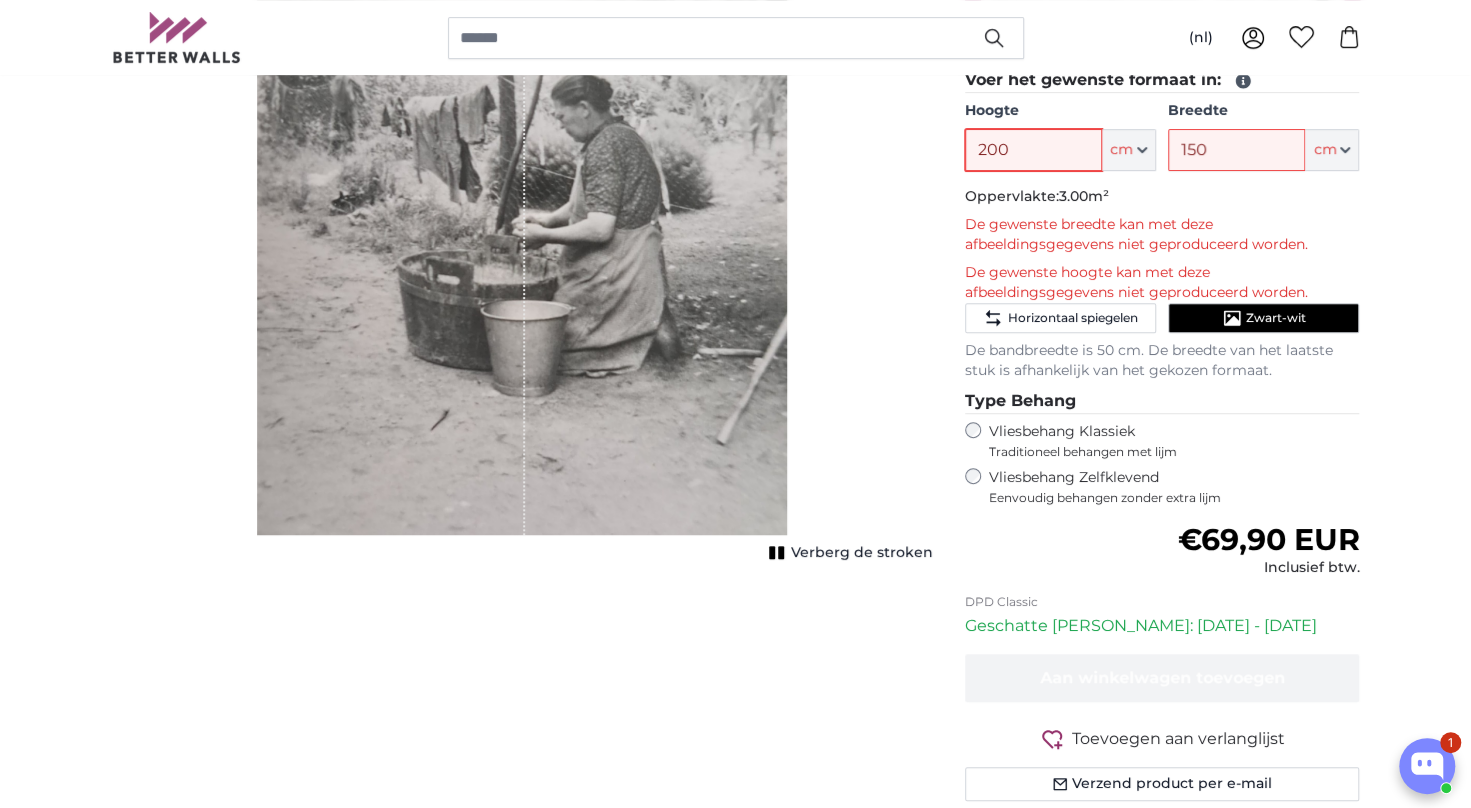 type on "200" 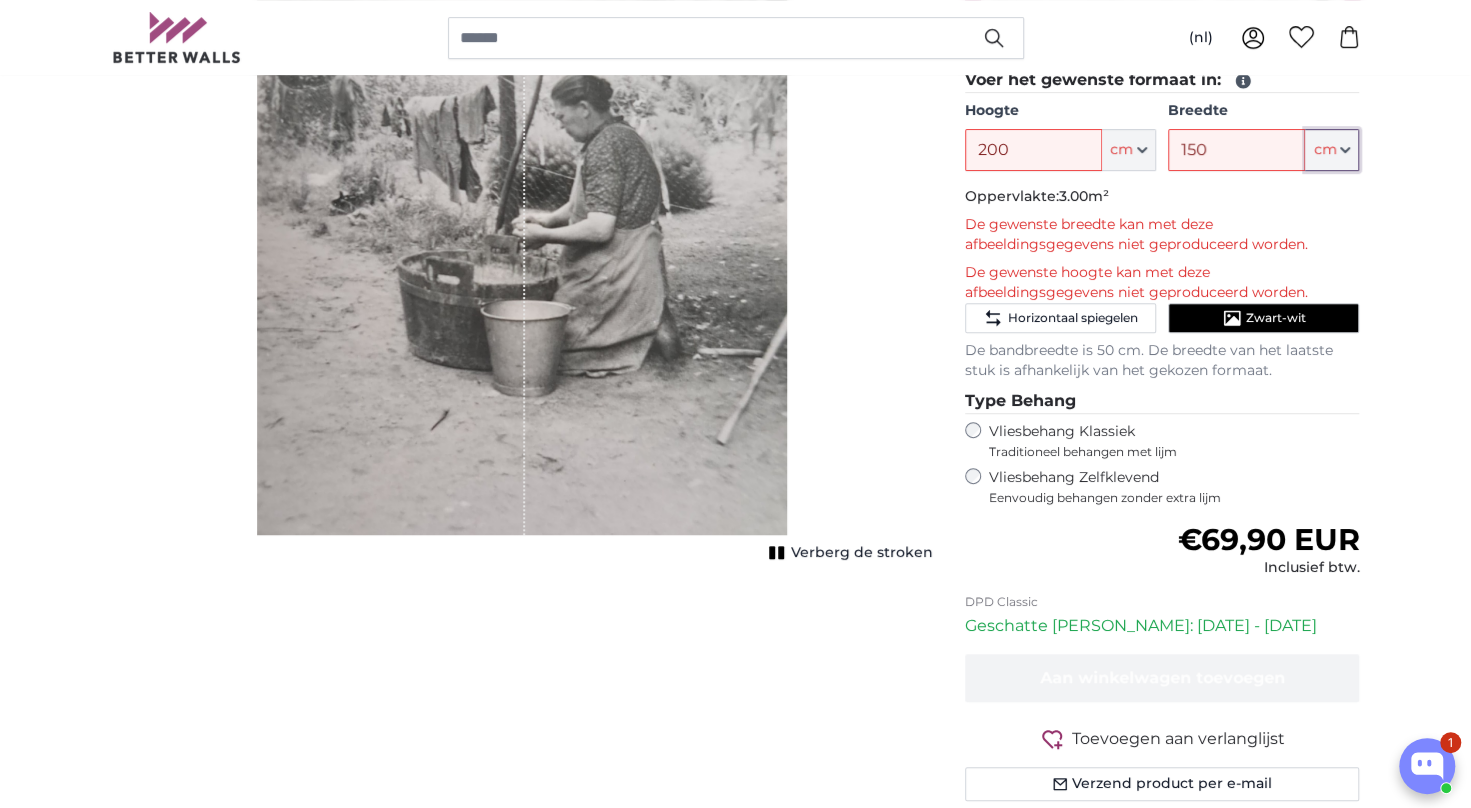 click 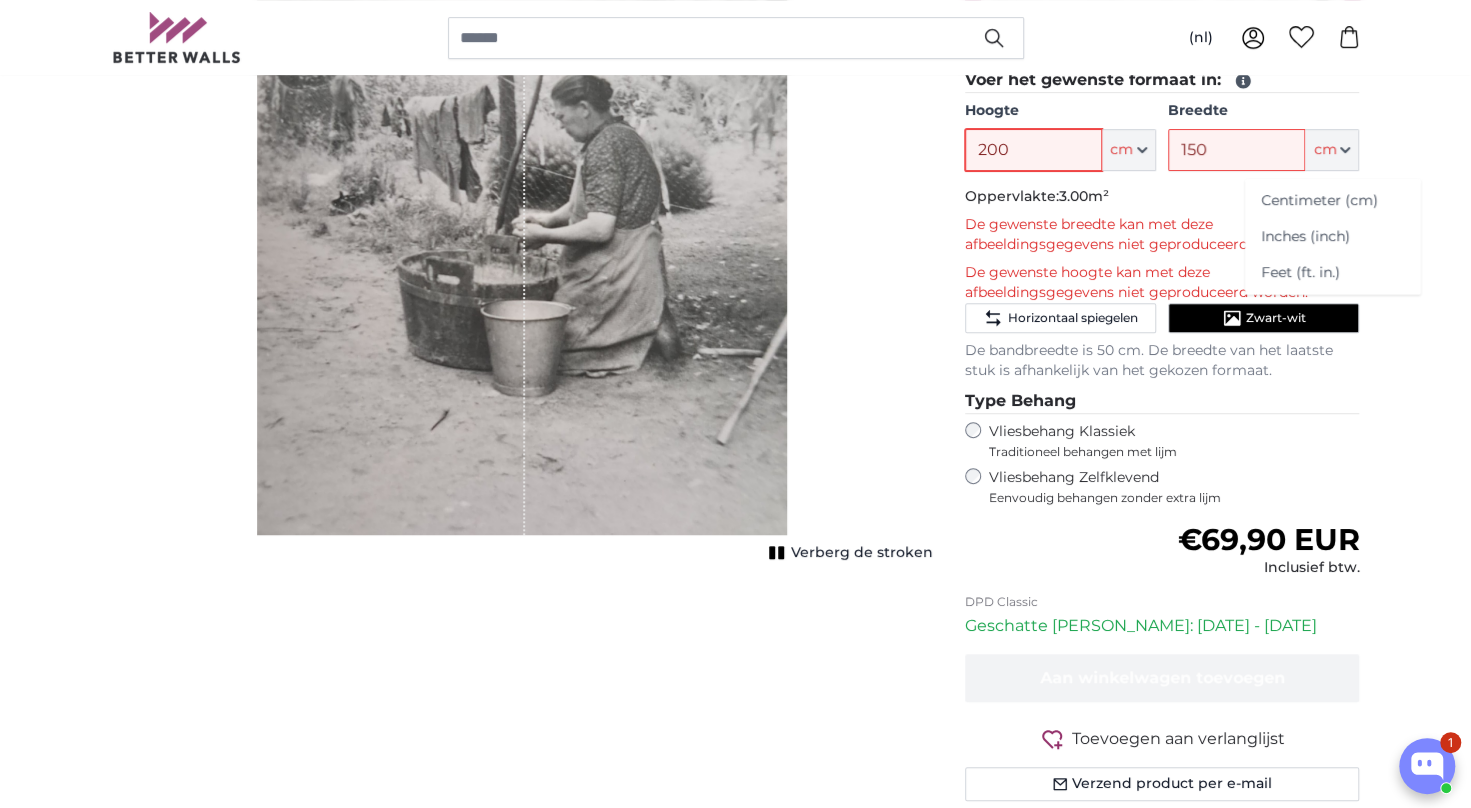 drag, startPoint x: 1044, startPoint y: 148, endPoint x: 896, endPoint y: 184, distance: 152.31546 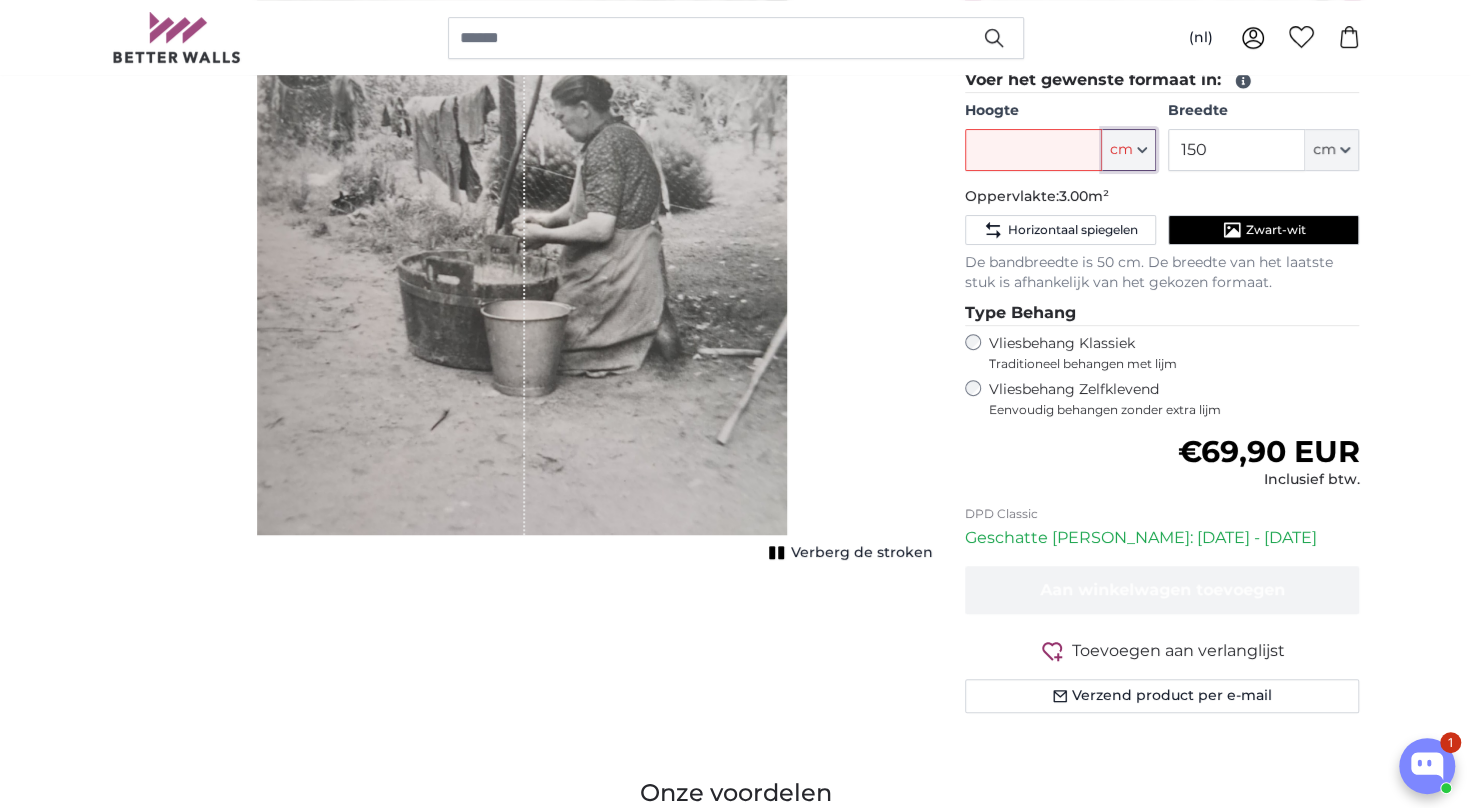 click 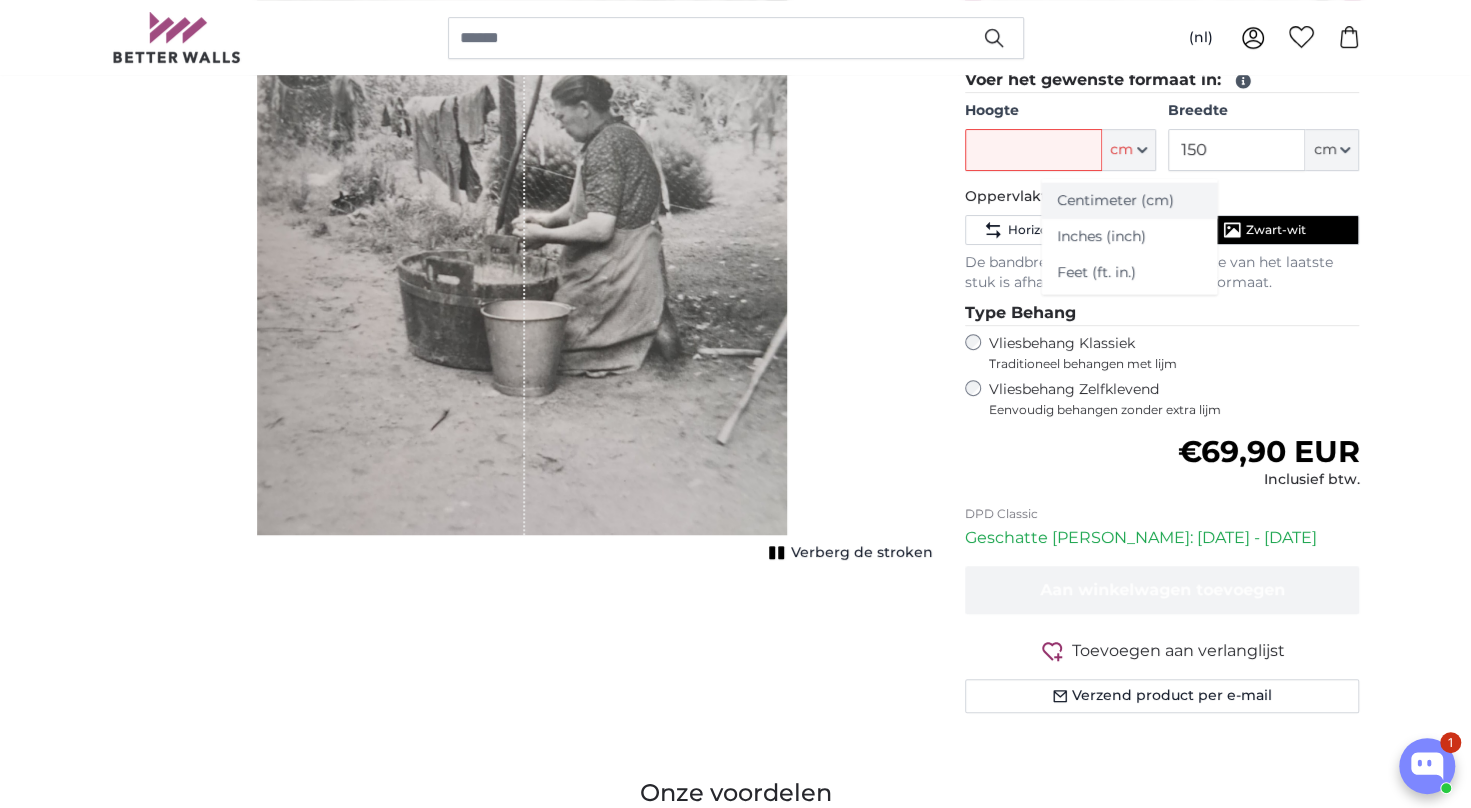 click on "Centimeter (cm)" 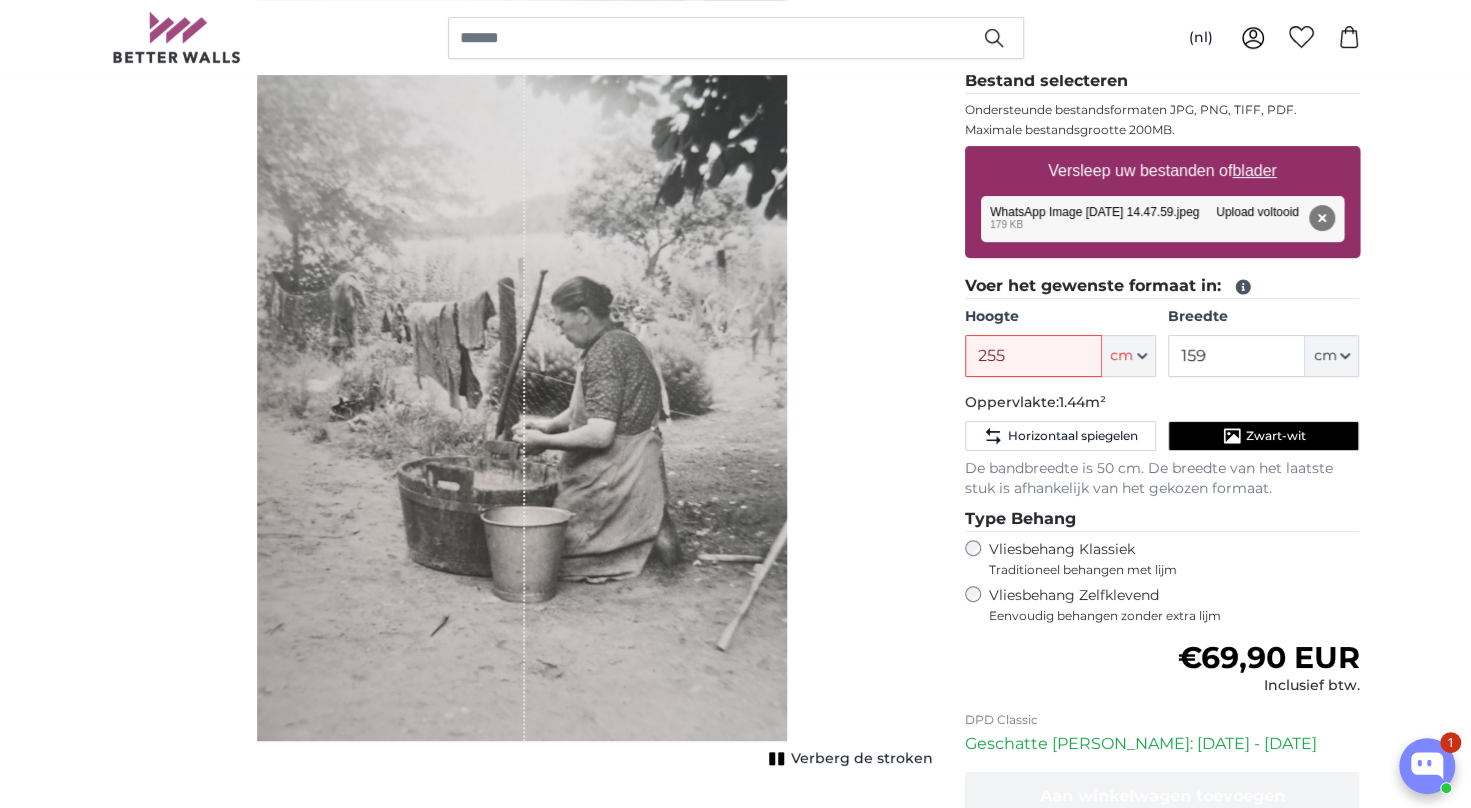scroll, scrollTop: 300, scrollLeft: 0, axis: vertical 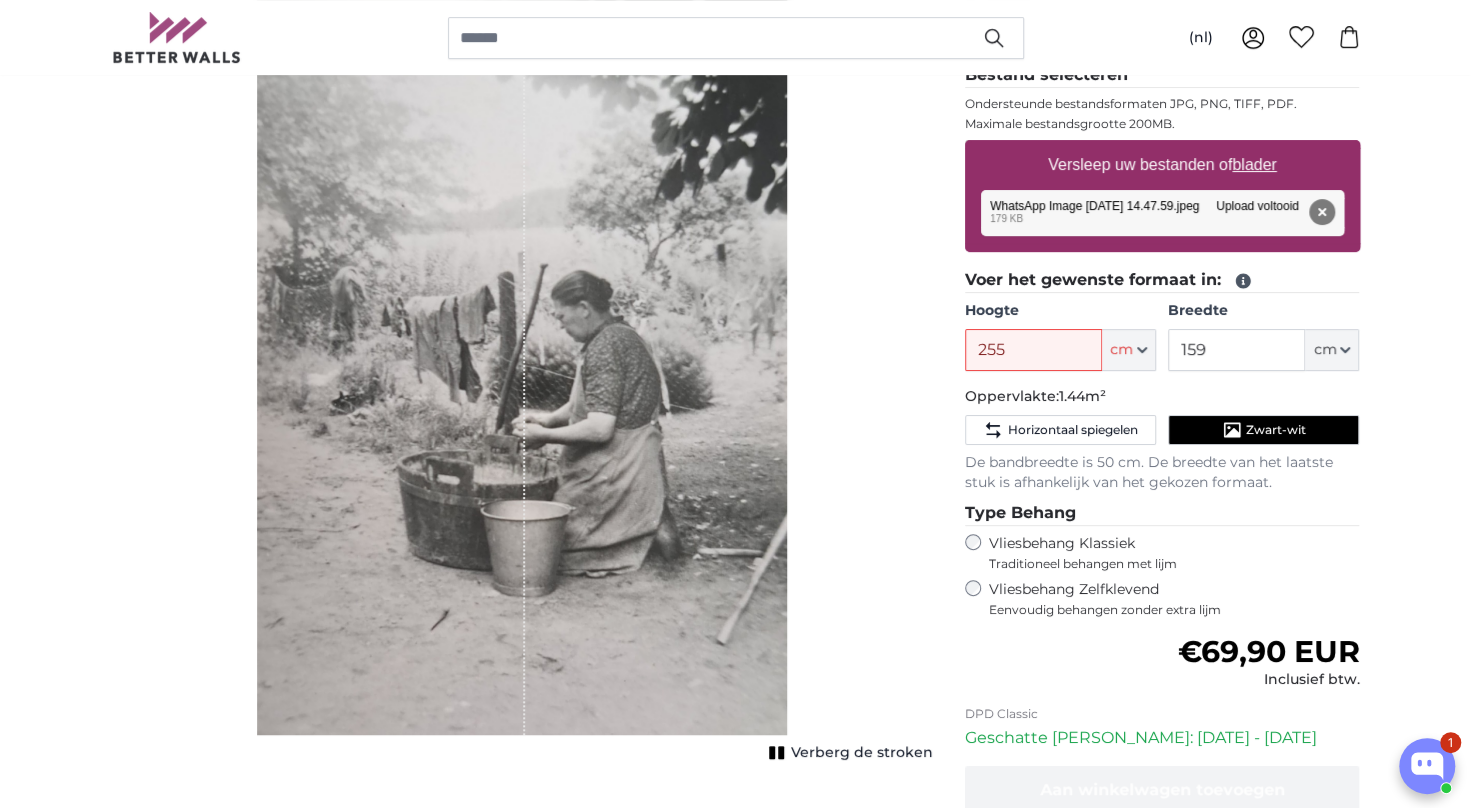 click at bounding box center [522, 347] 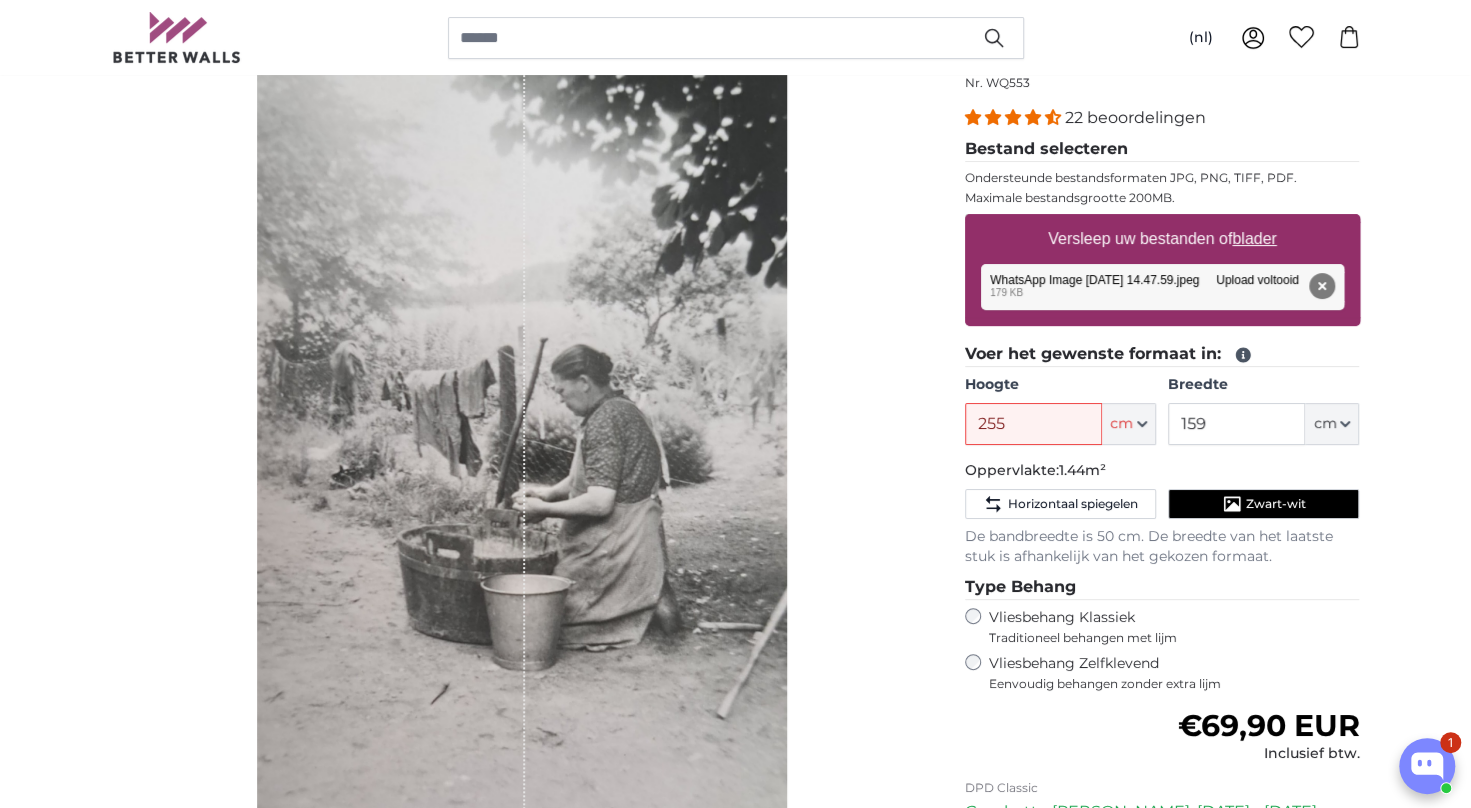 scroll, scrollTop: 300, scrollLeft: 0, axis: vertical 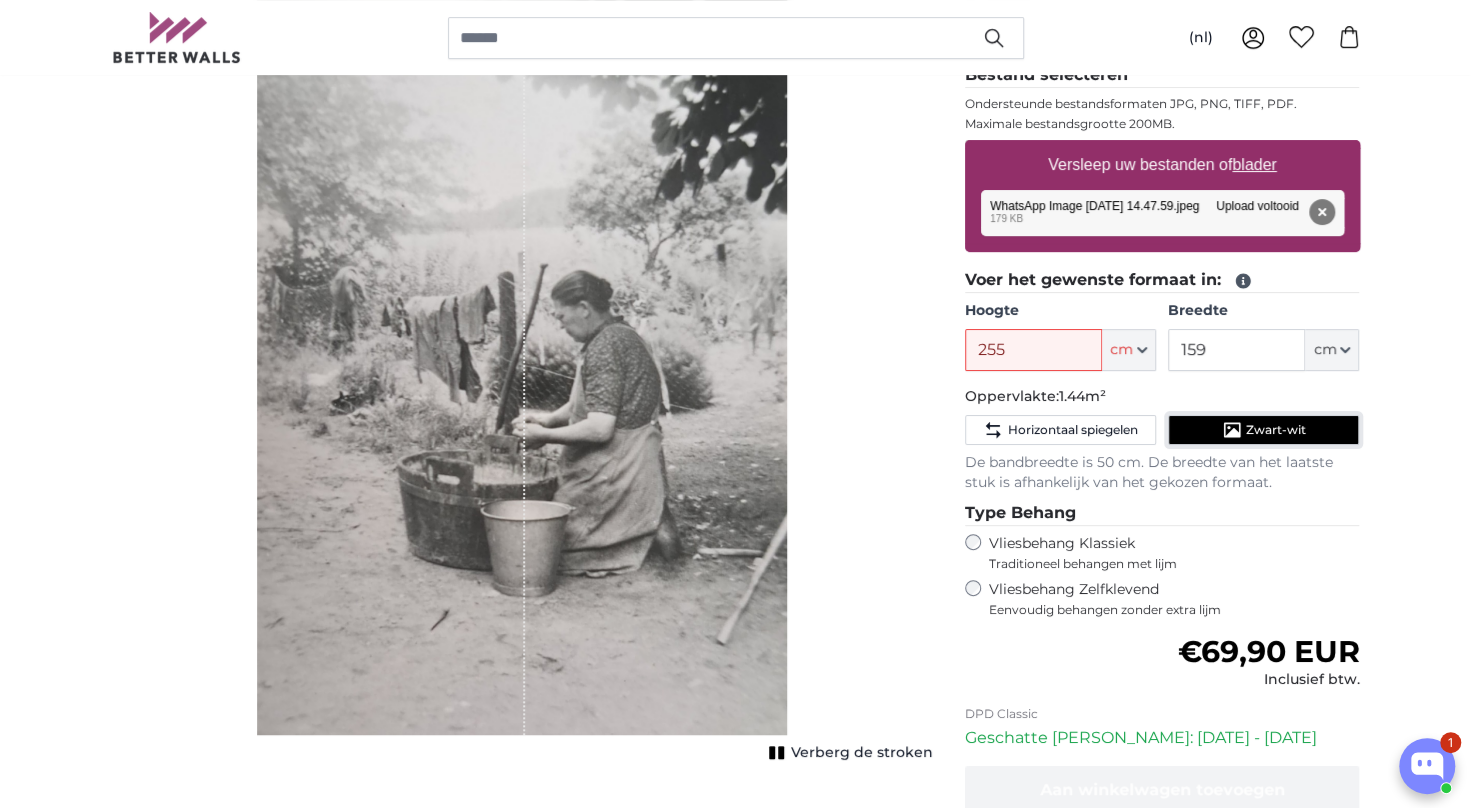 click on "Zwart-wit" 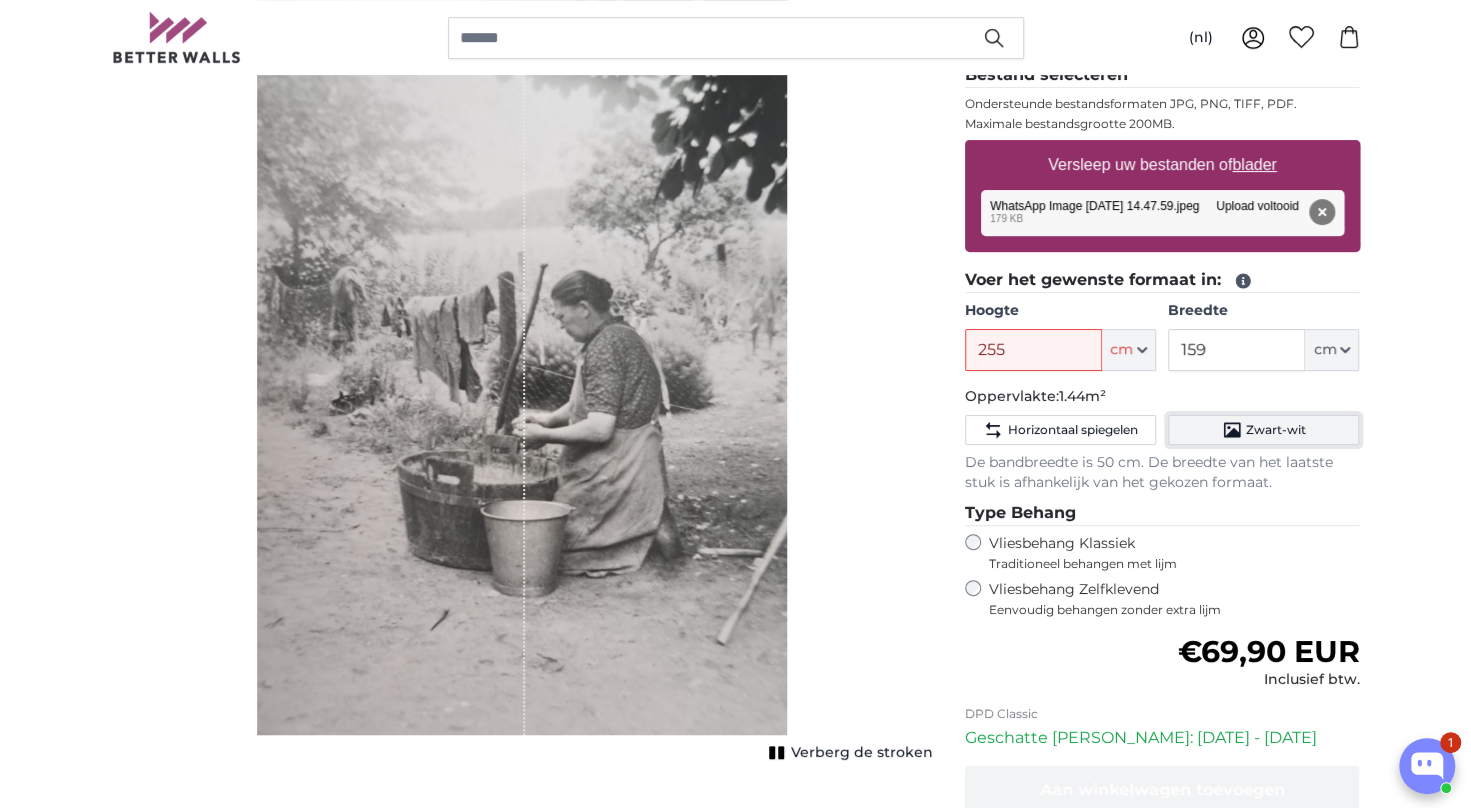 click on "Zwart-wit" 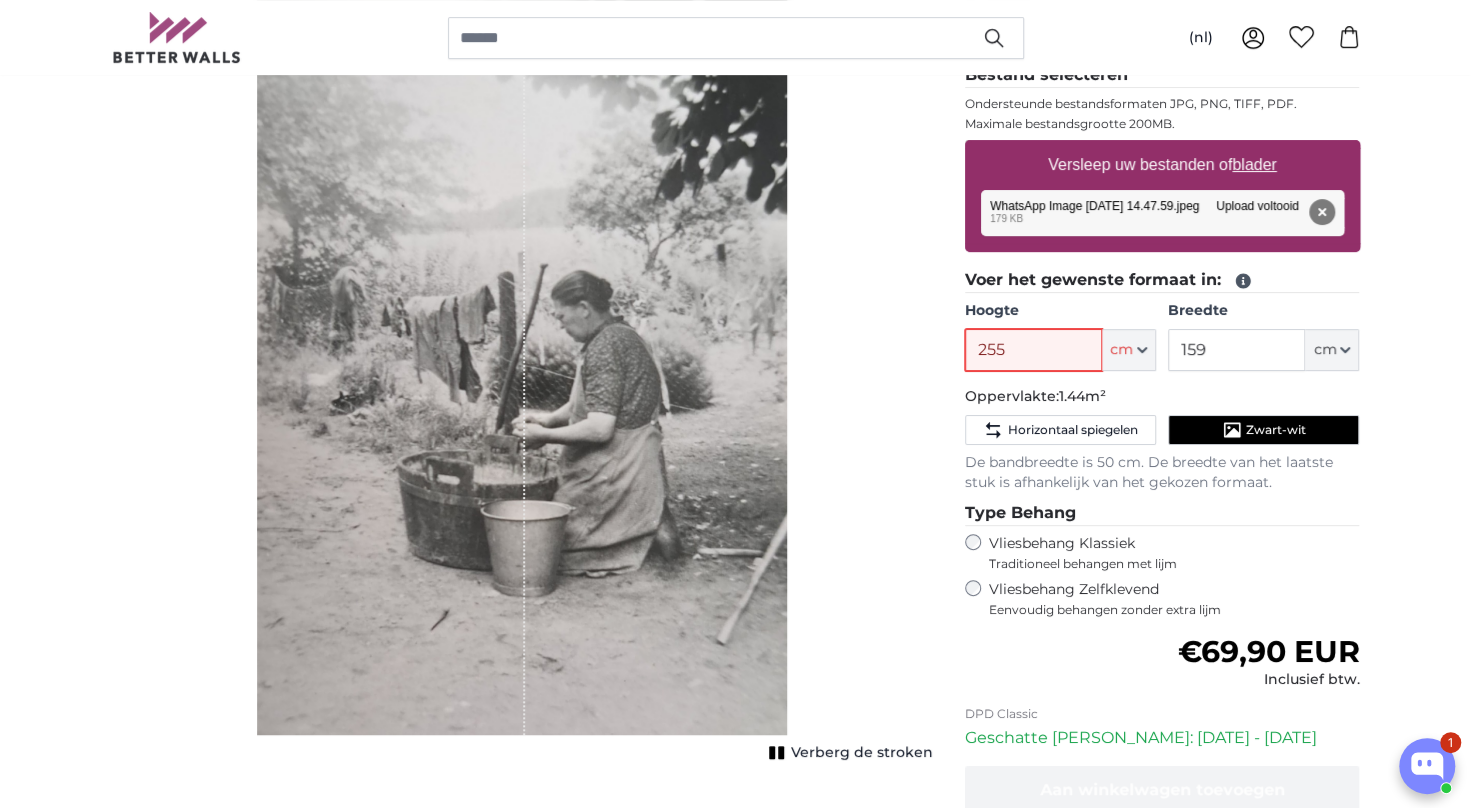 click on "255" at bounding box center (1033, 350) 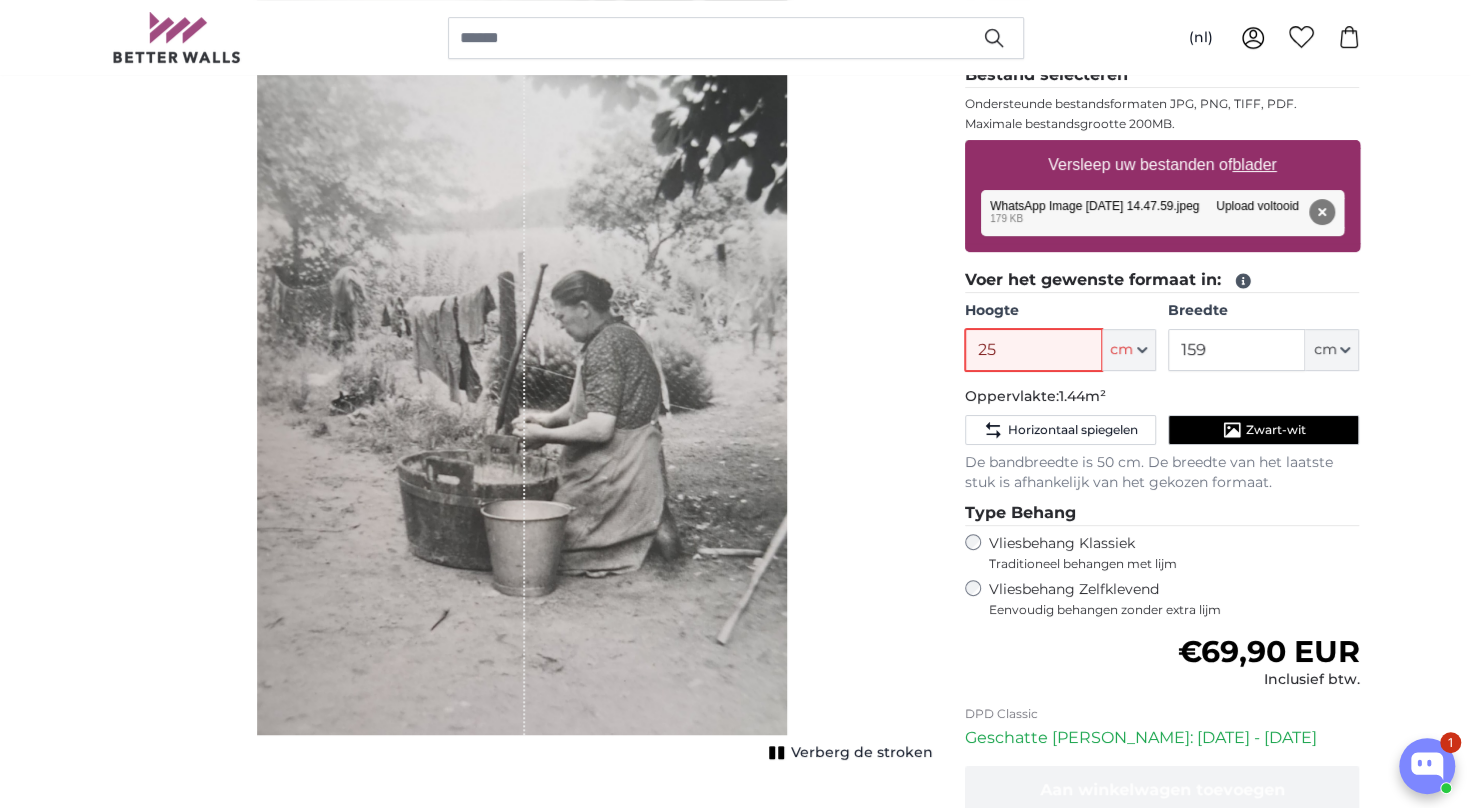 type on "2" 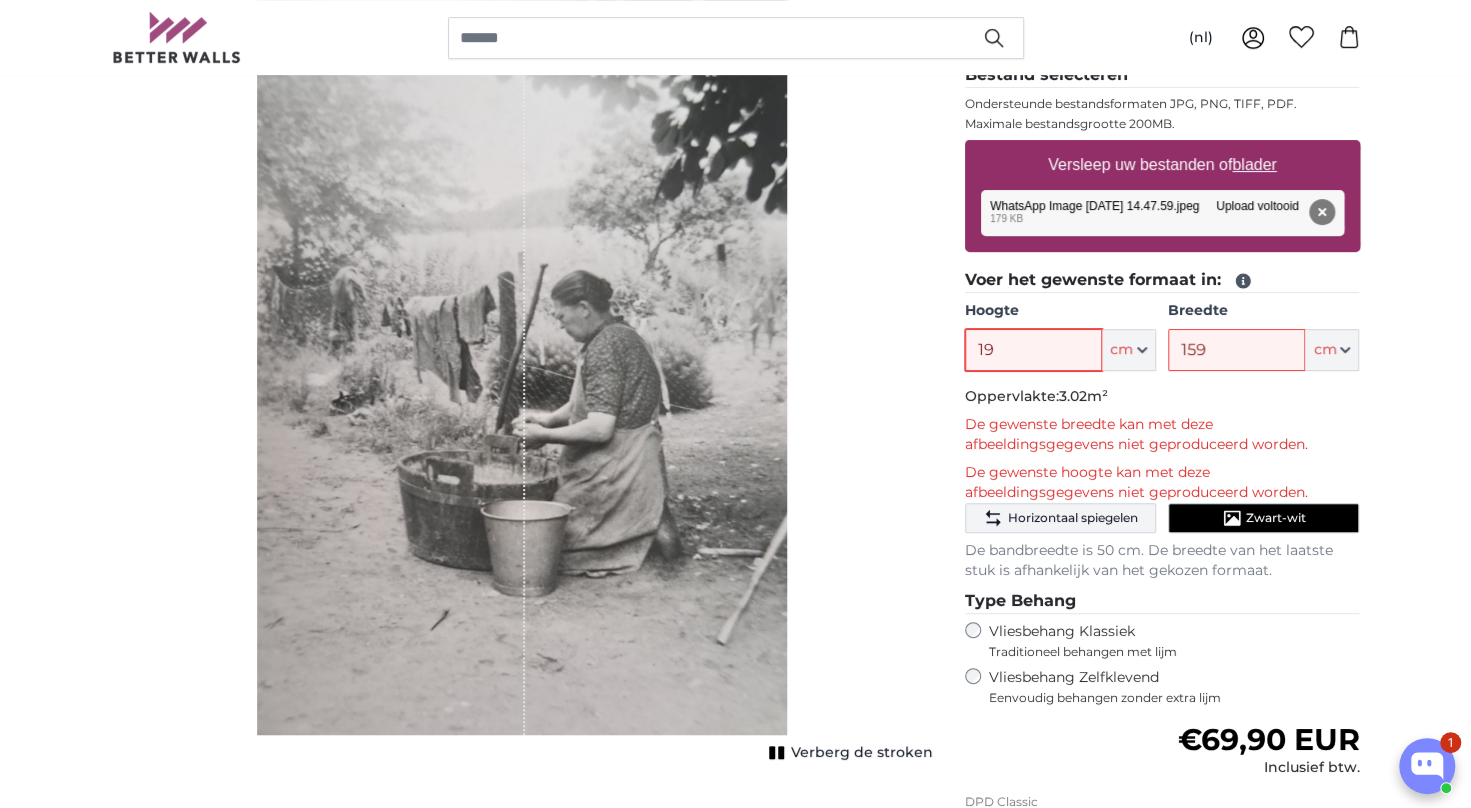 type on "1" 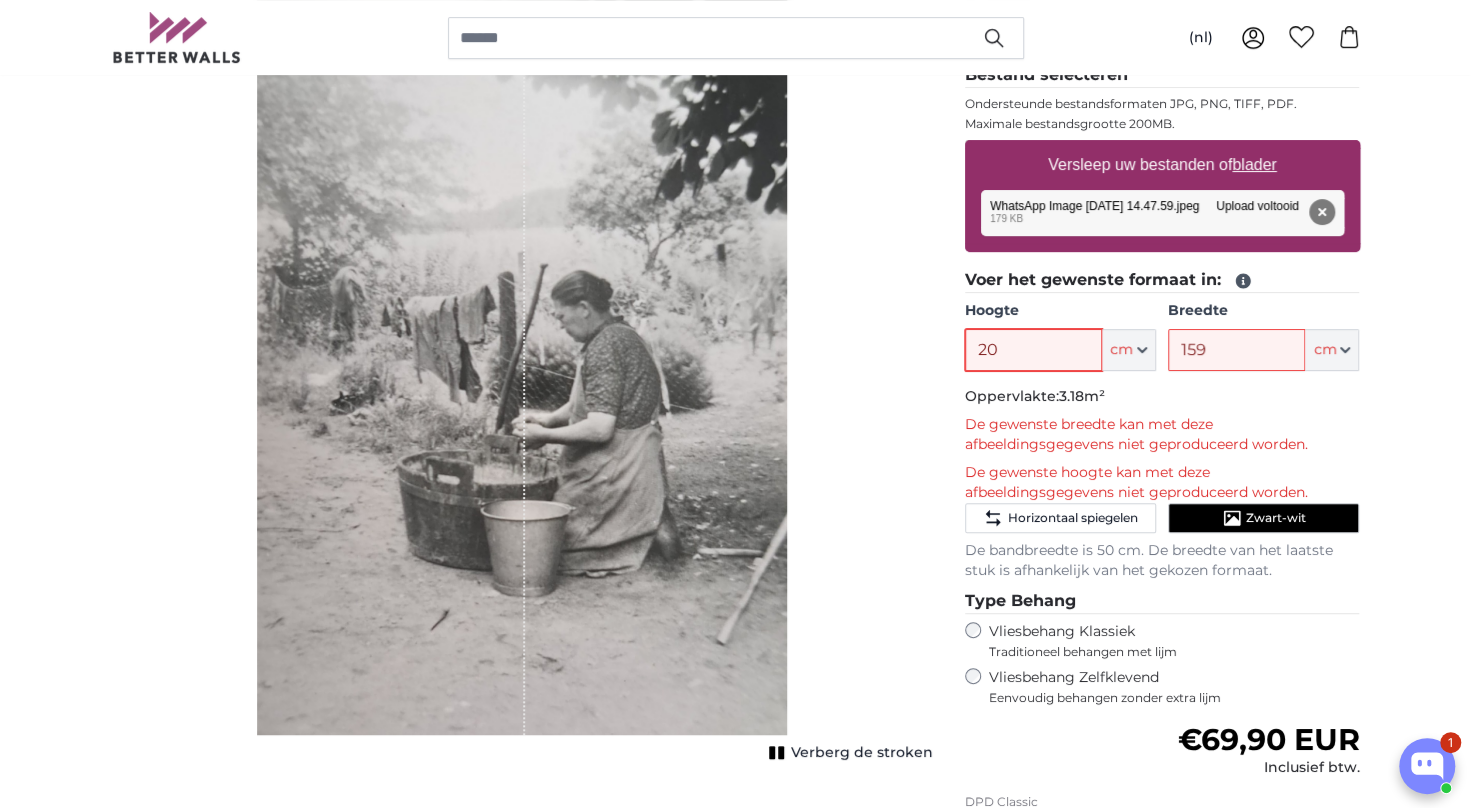 type on "2" 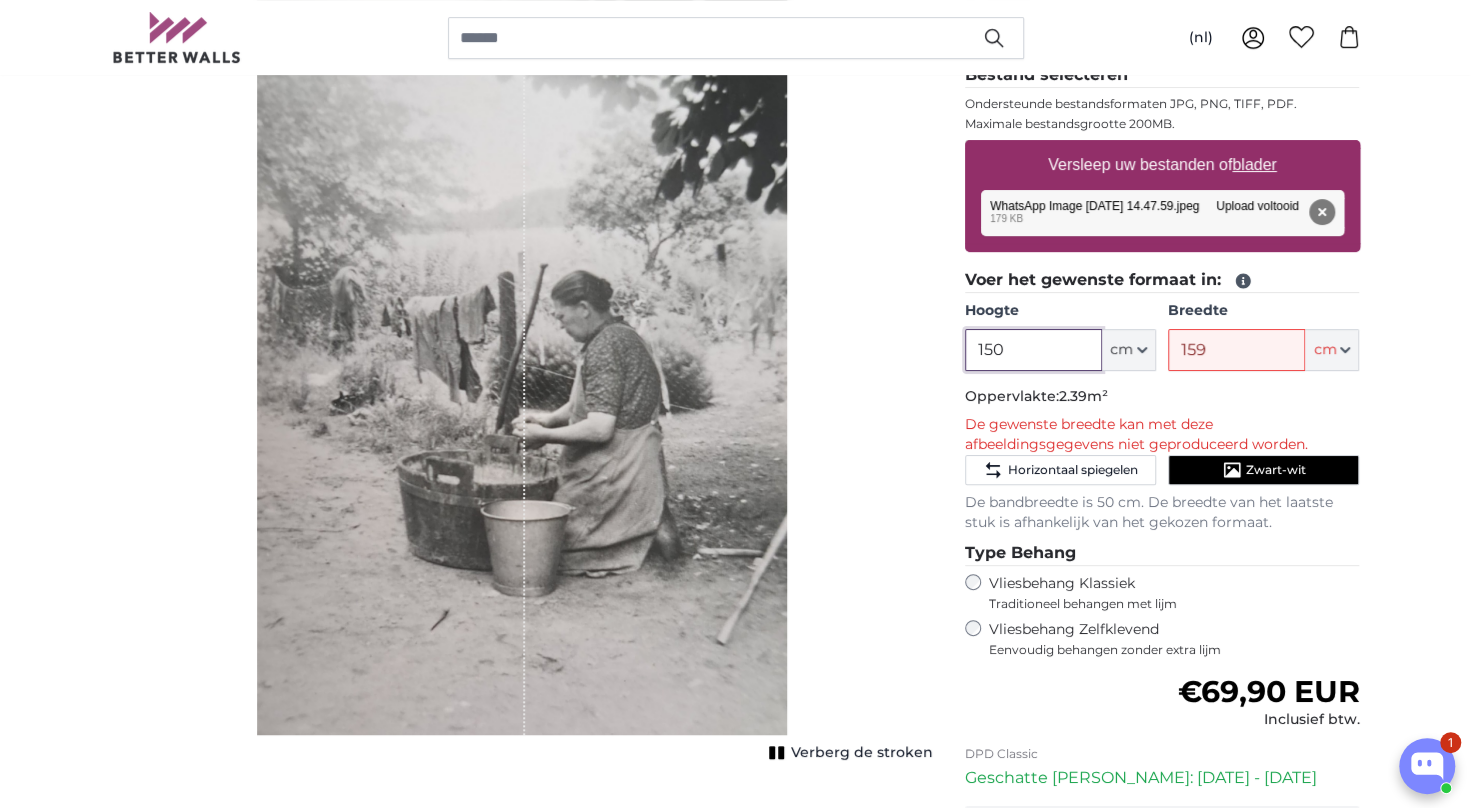 drag, startPoint x: 1016, startPoint y: 348, endPoint x: 890, endPoint y: 359, distance: 126.47925 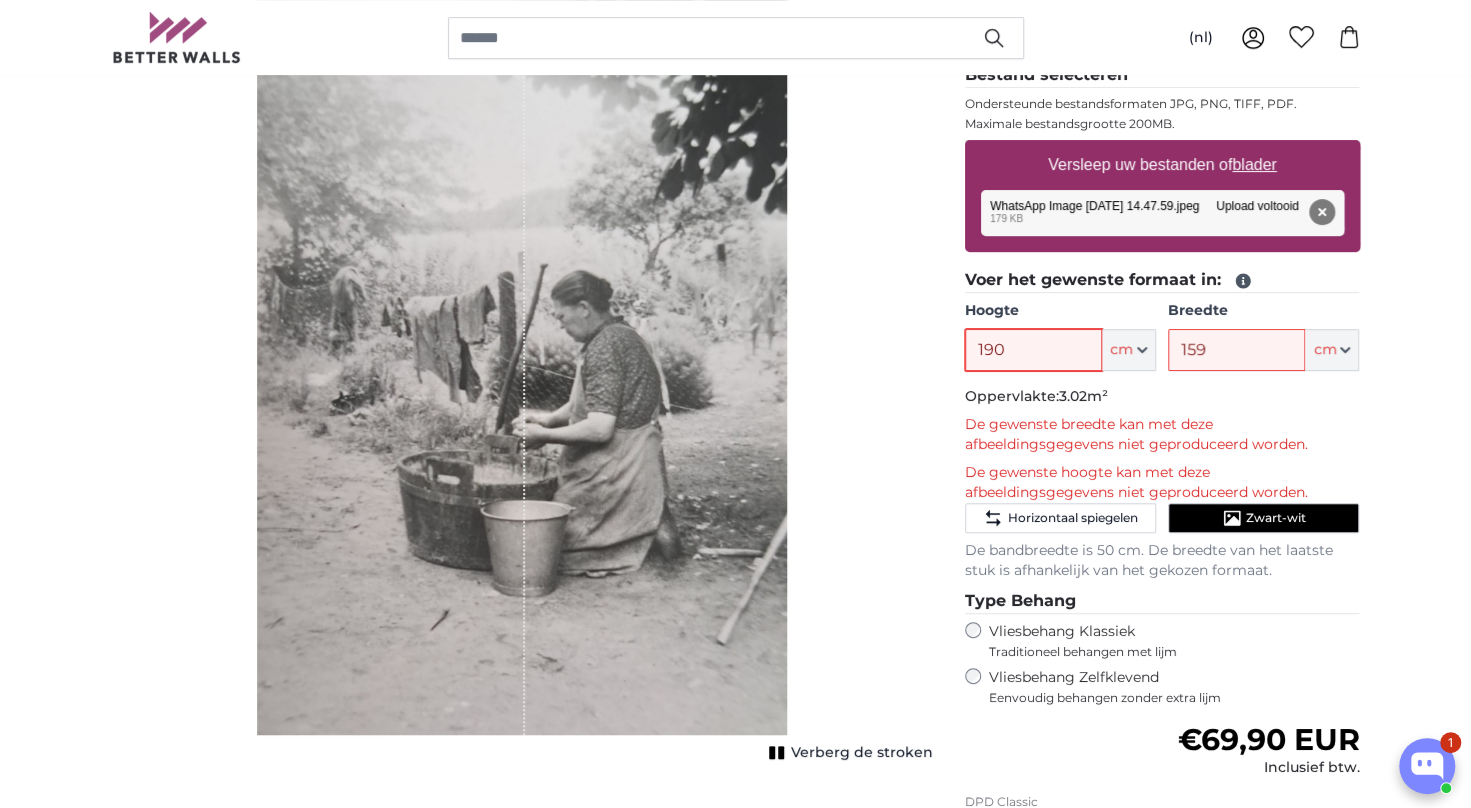 type on "190" 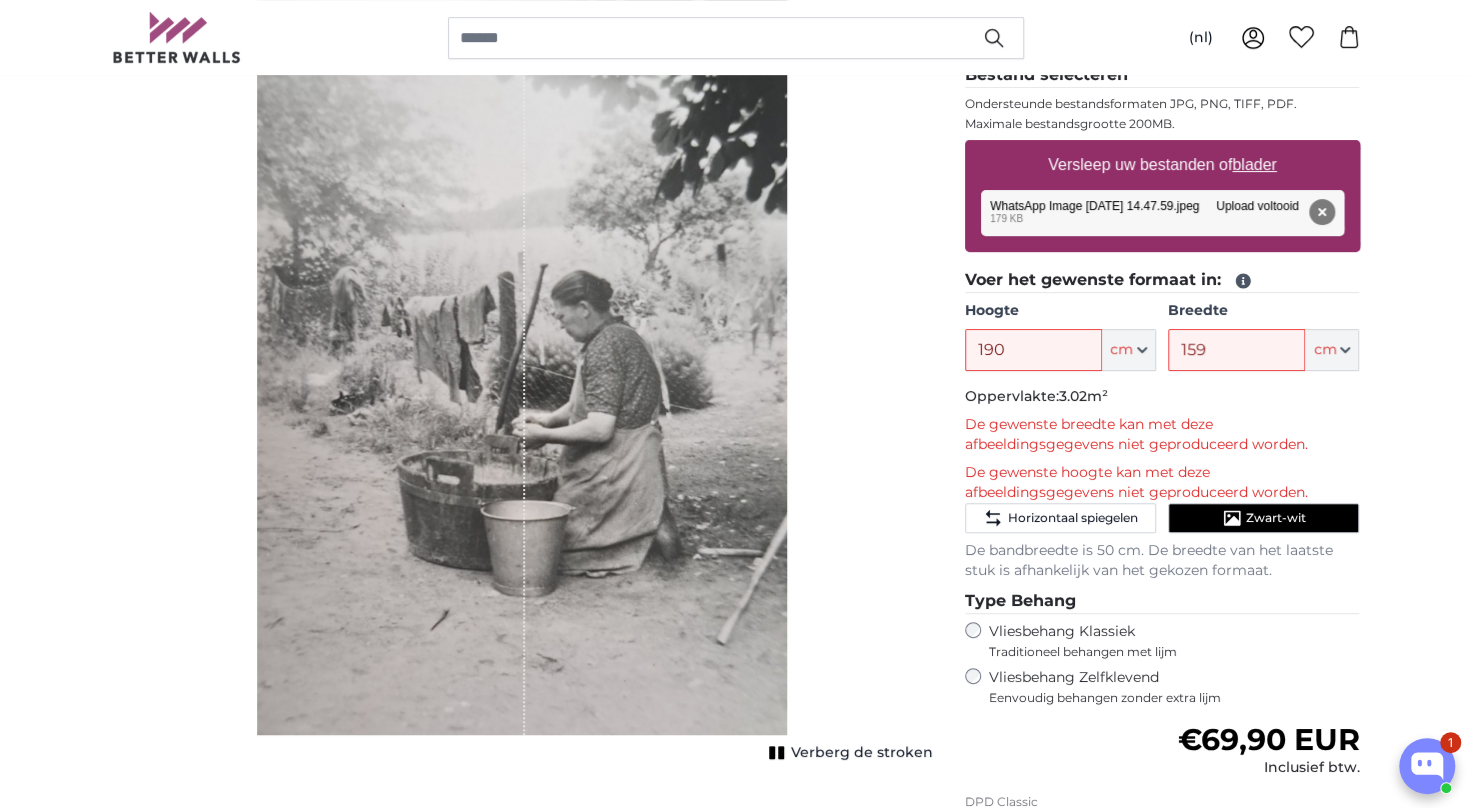 click on "Verberg de stroken" at bounding box center [522, 360] 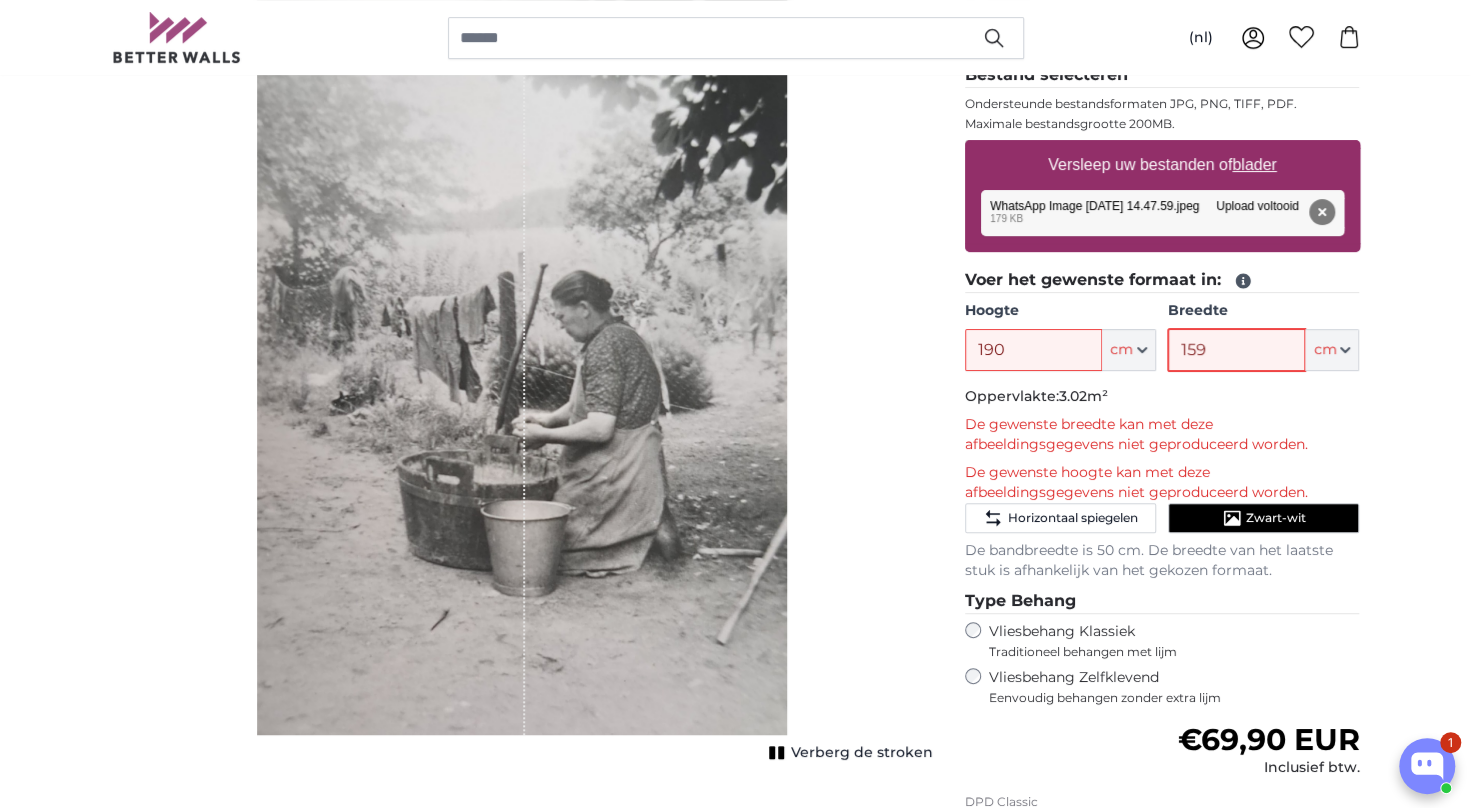 drag, startPoint x: 1272, startPoint y: 336, endPoint x: 1098, endPoint y: 350, distance: 174.56232 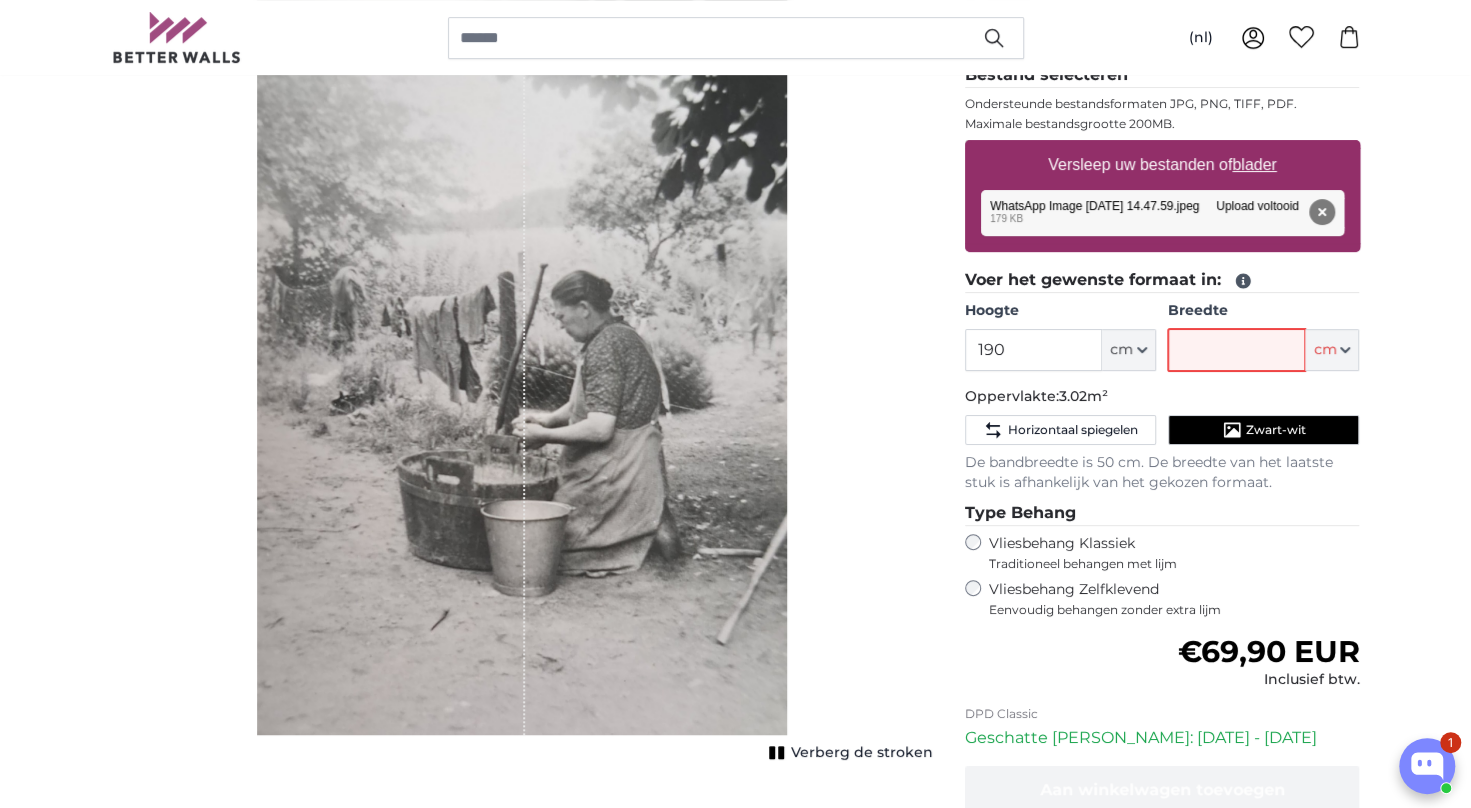 type 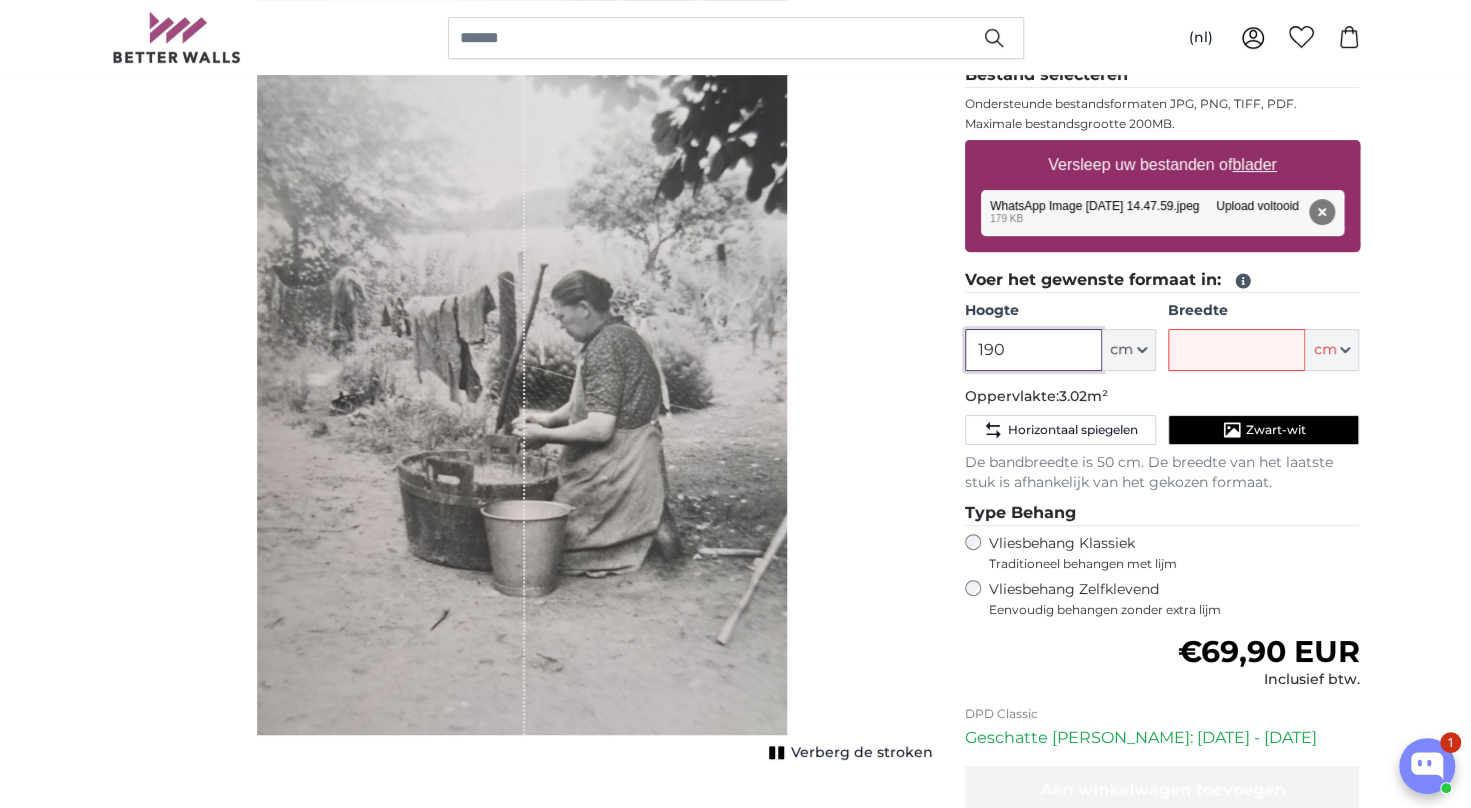 drag, startPoint x: 1043, startPoint y: 352, endPoint x: 888, endPoint y: 396, distance: 161.12418 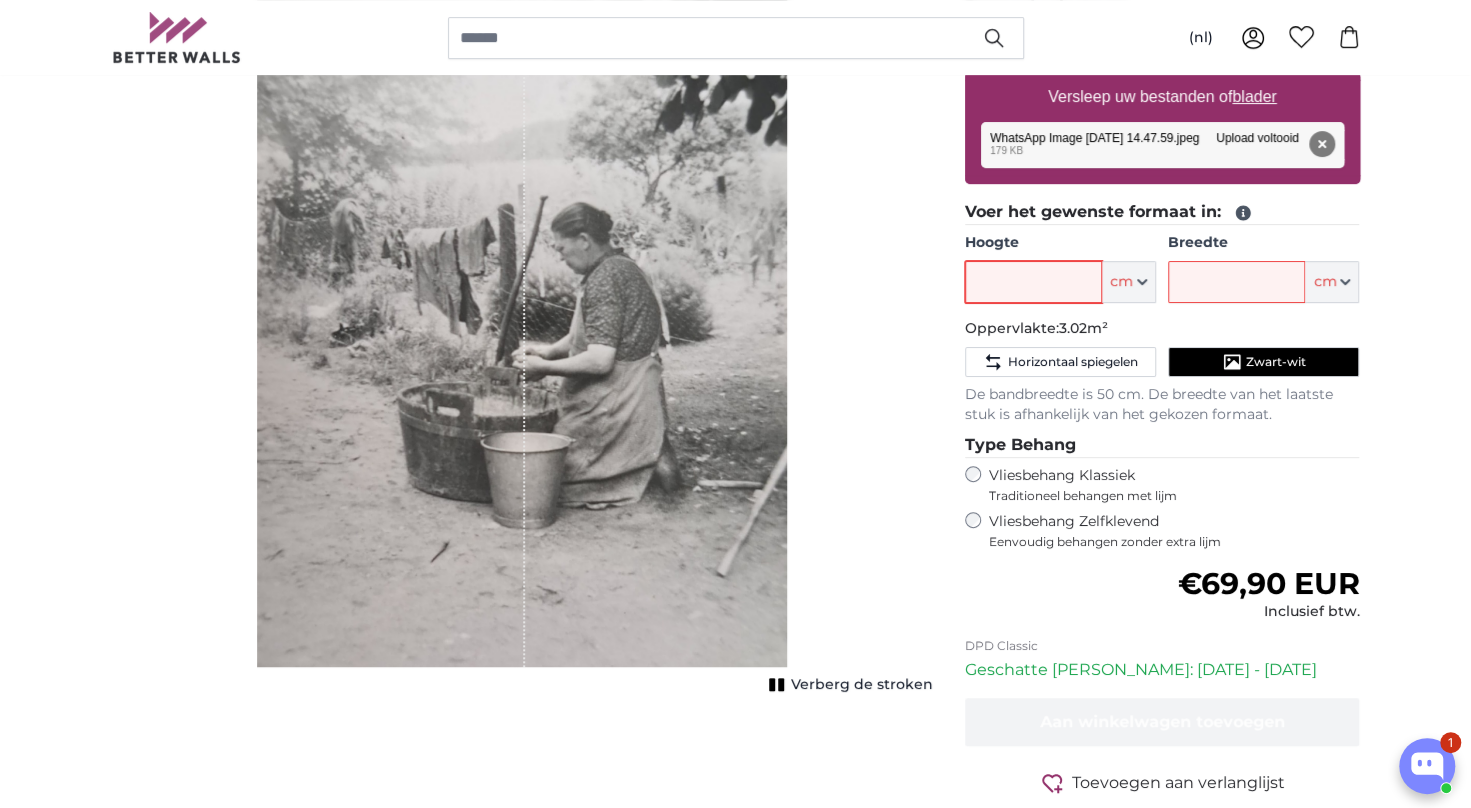 scroll, scrollTop: 400, scrollLeft: 0, axis: vertical 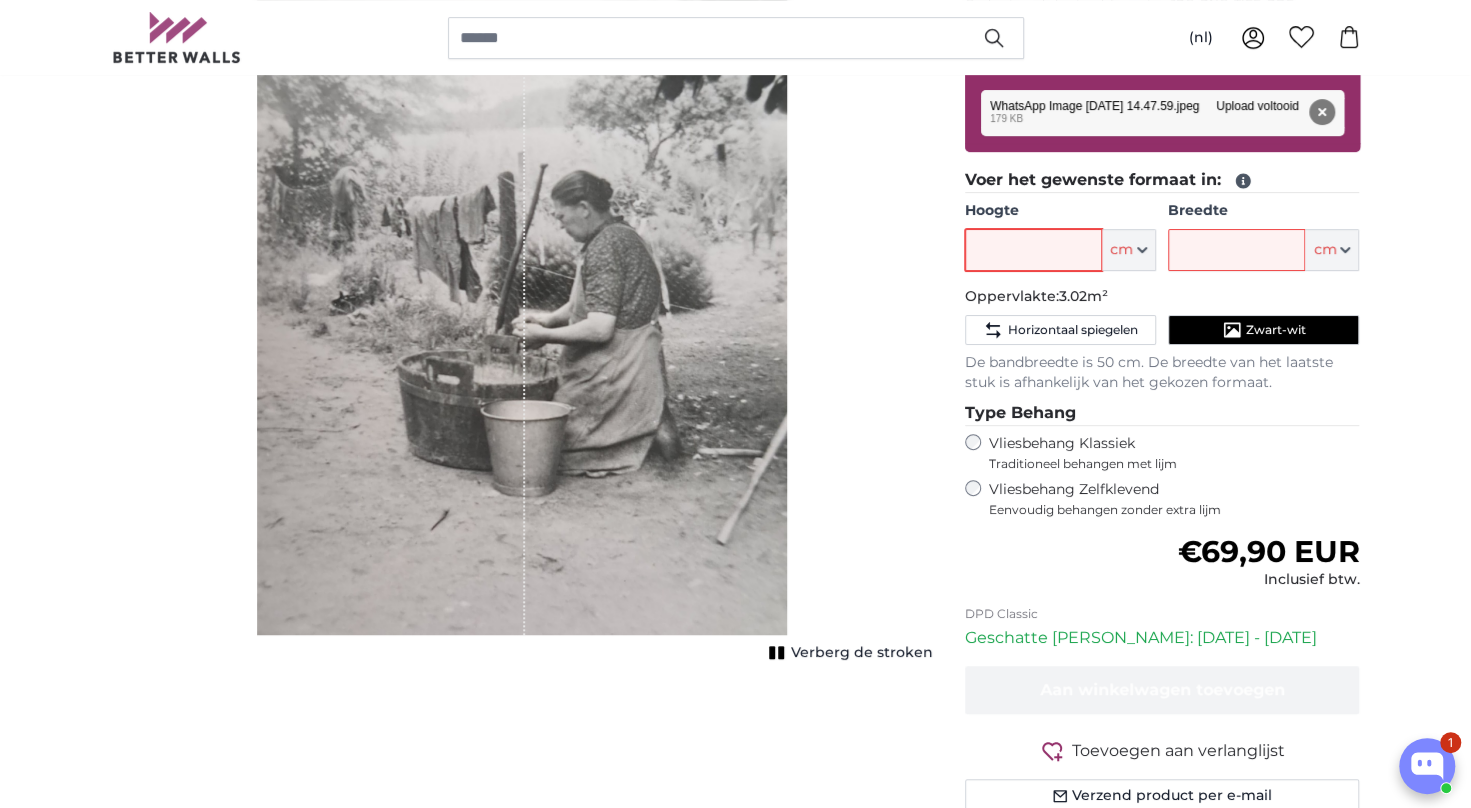 type 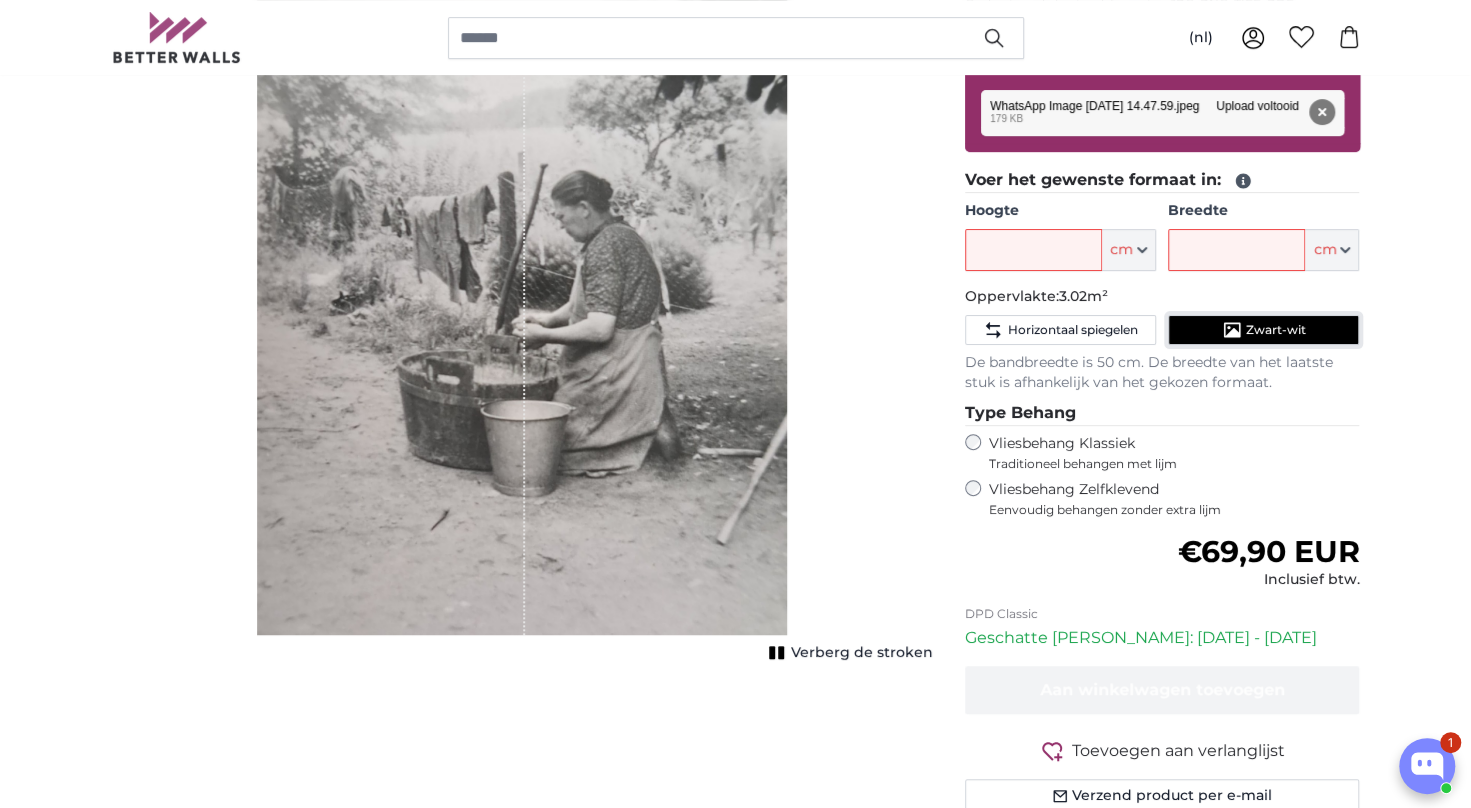click on "Zwart-wit" 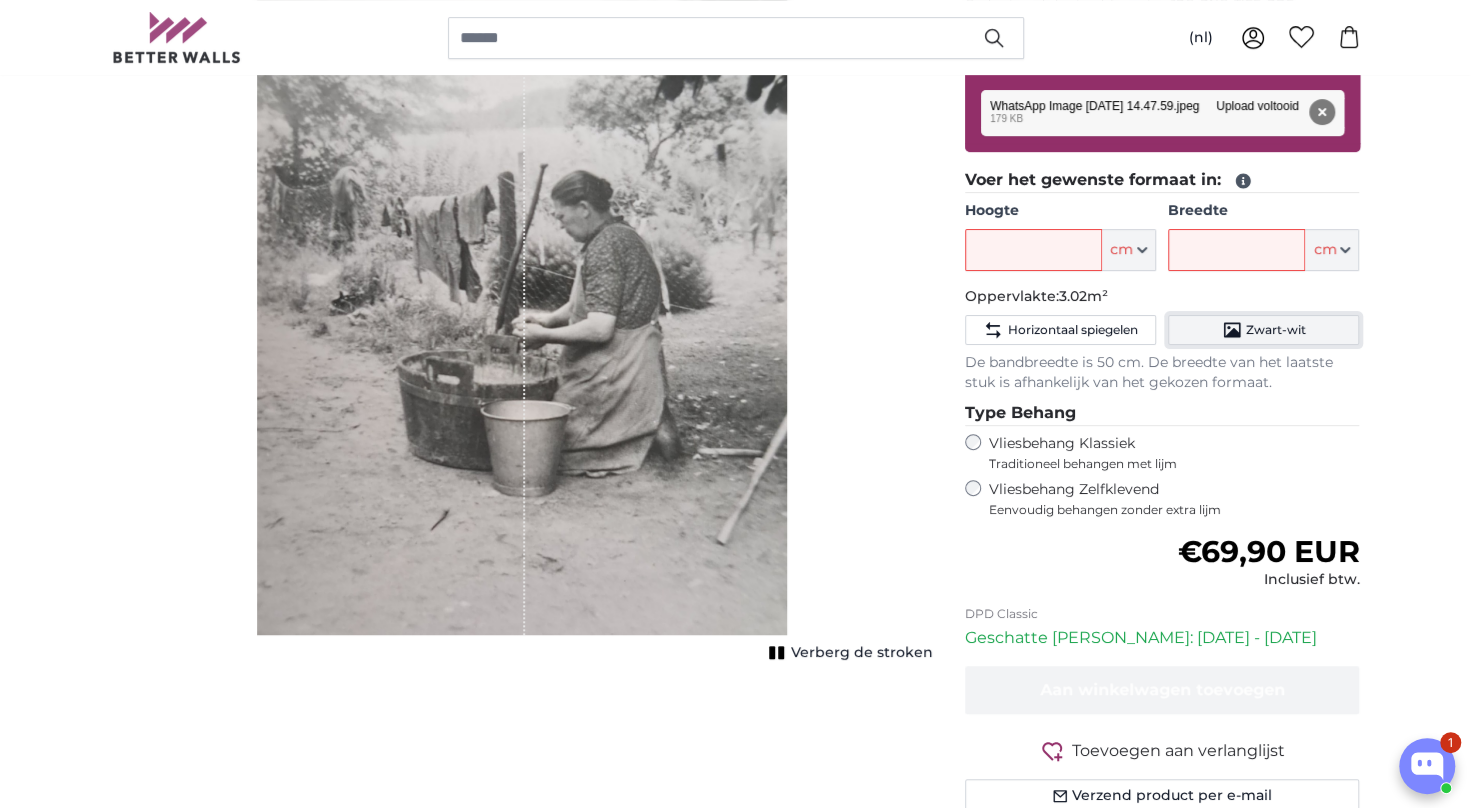 click 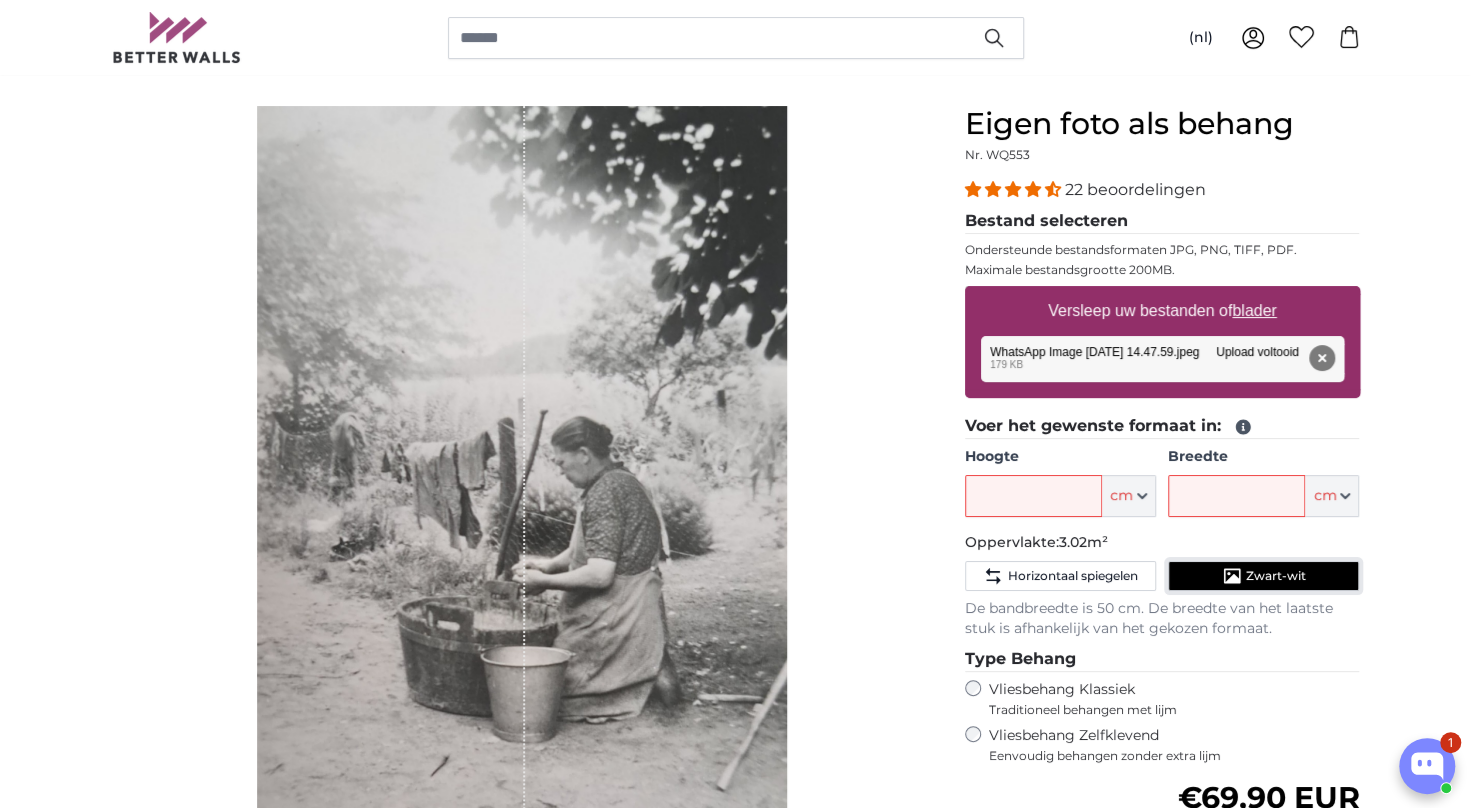 scroll, scrollTop: 0, scrollLeft: 0, axis: both 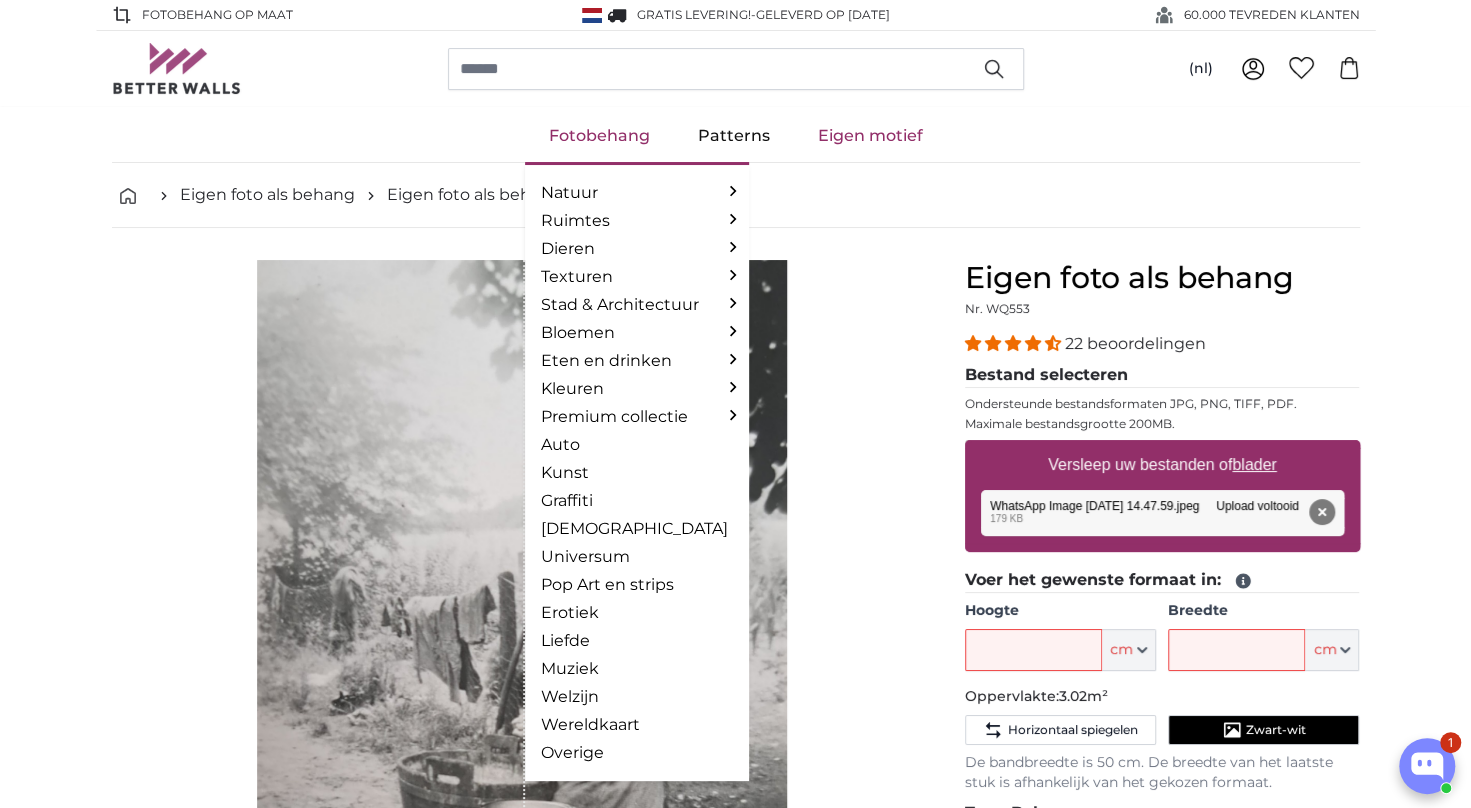 click on "Fotobehang" at bounding box center (599, 136) 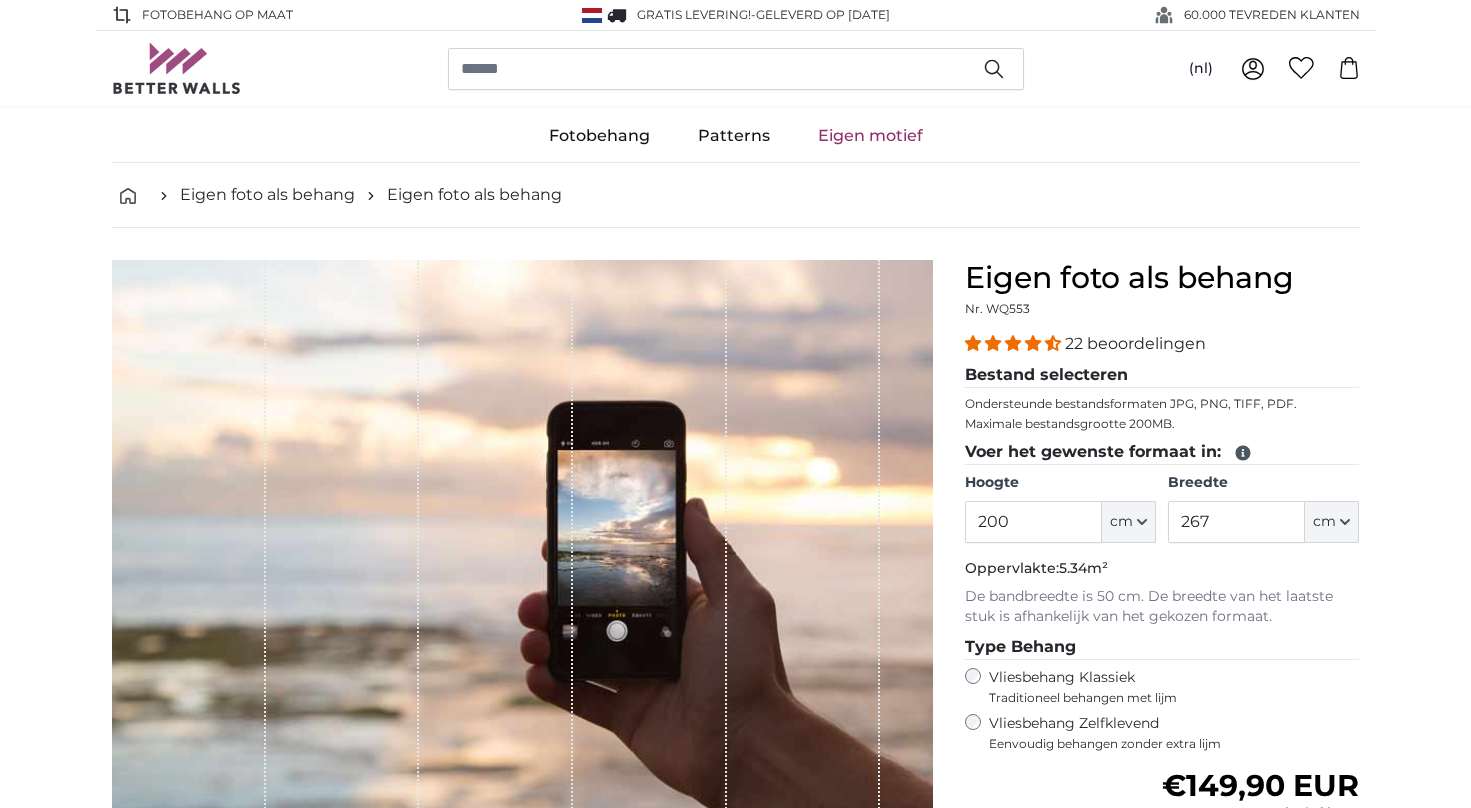 scroll, scrollTop: 0, scrollLeft: 0, axis: both 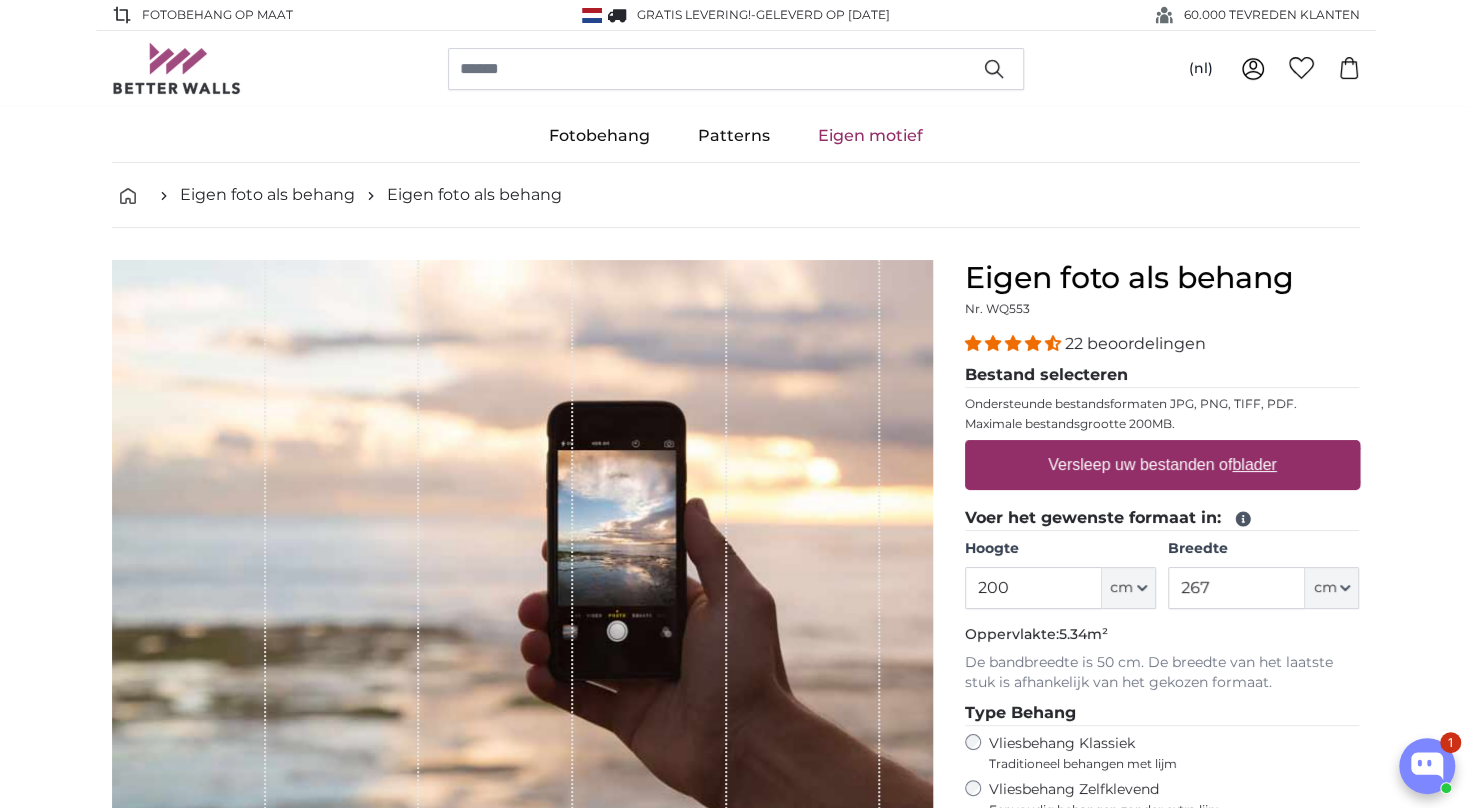click on "blader" at bounding box center (1254, 464) 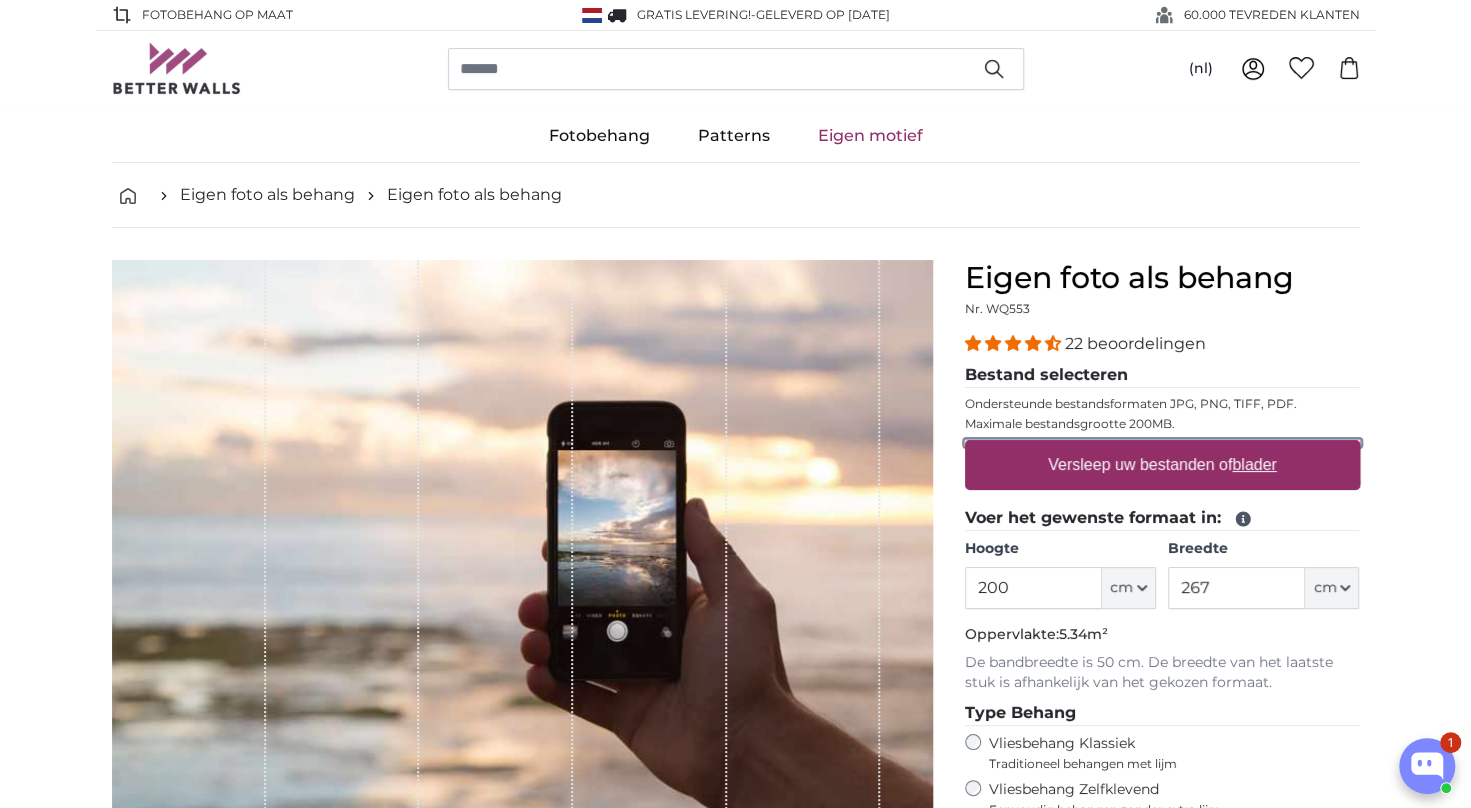 type on "**********" 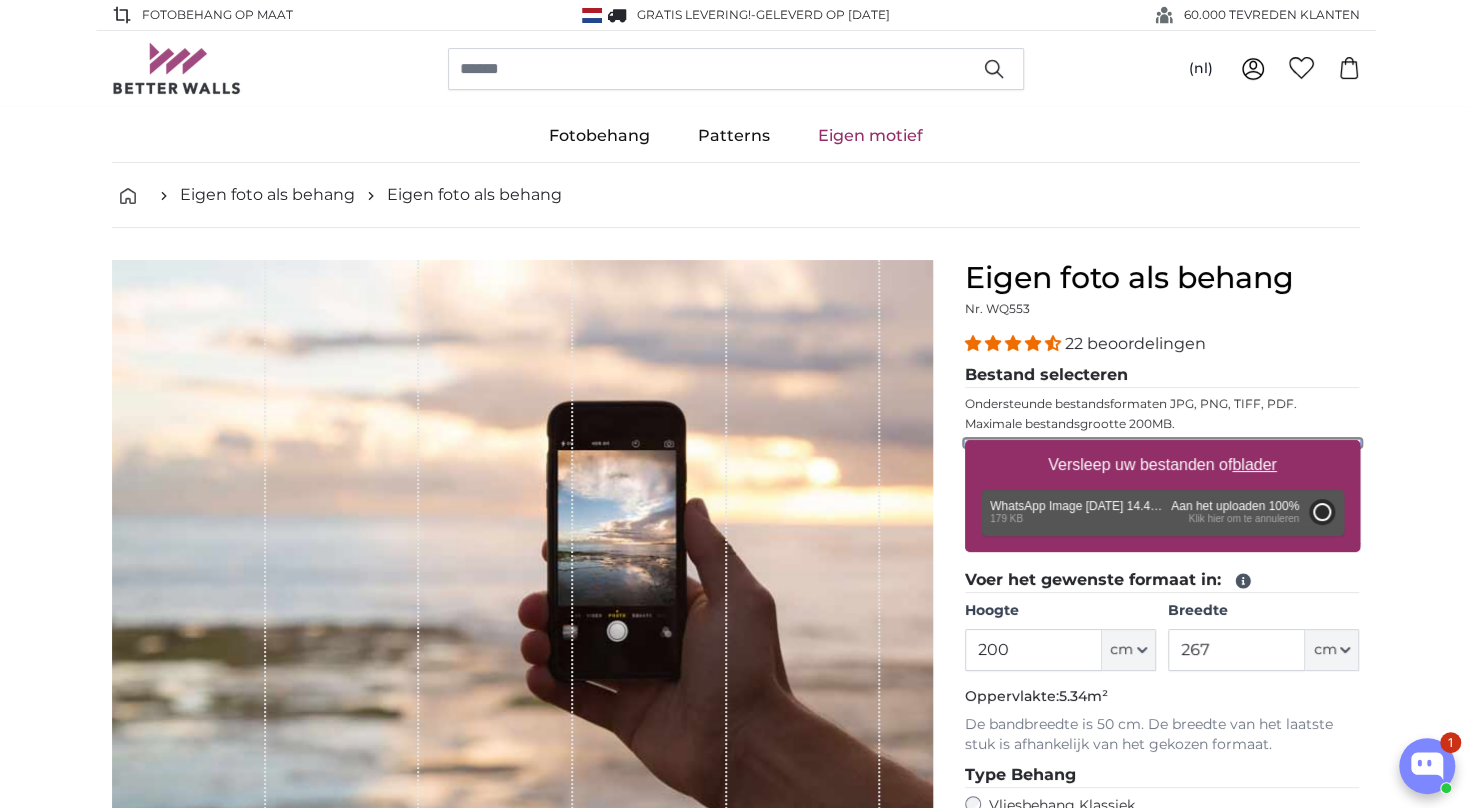 type on "145.6" 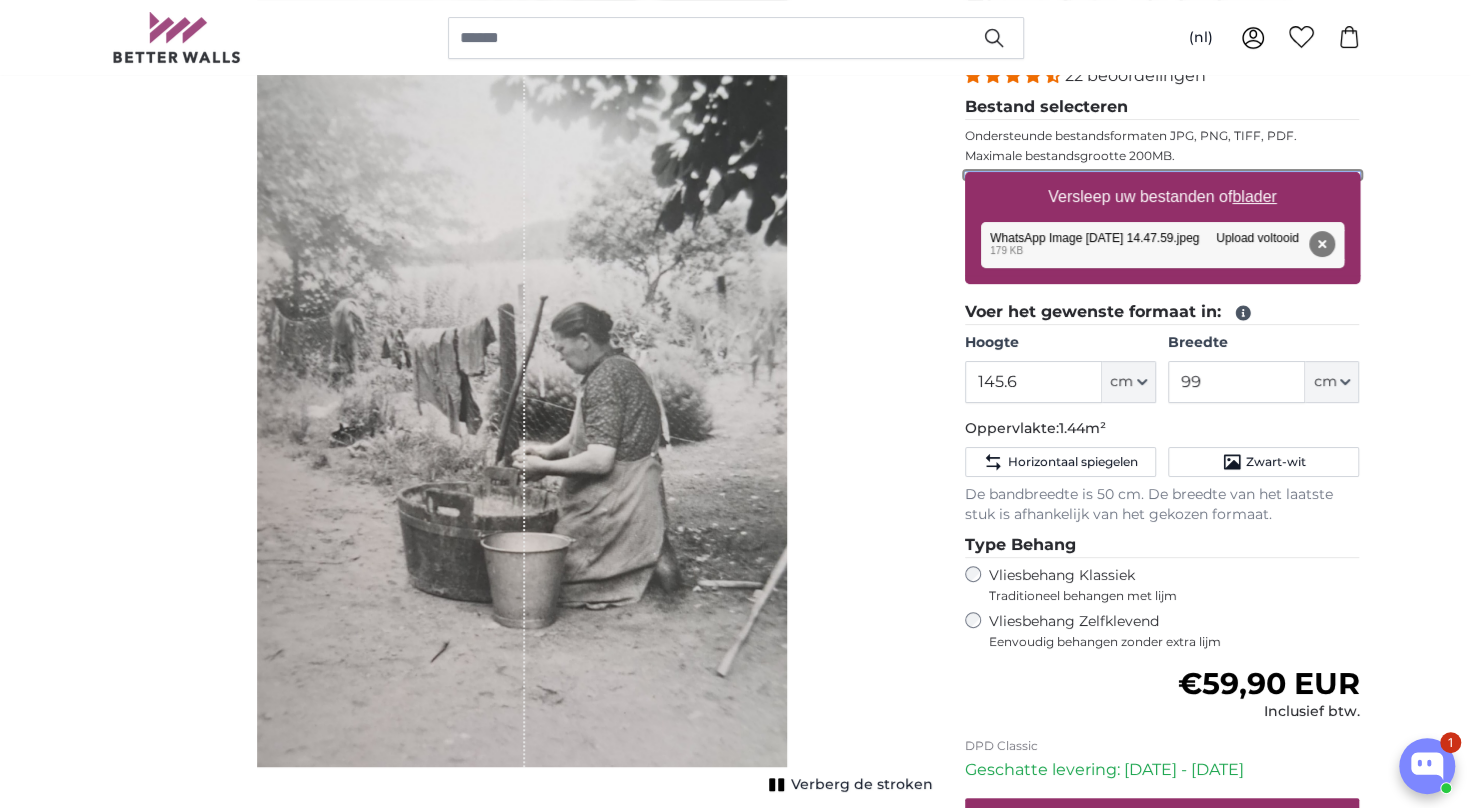scroll, scrollTop: 300, scrollLeft: 0, axis: vertical 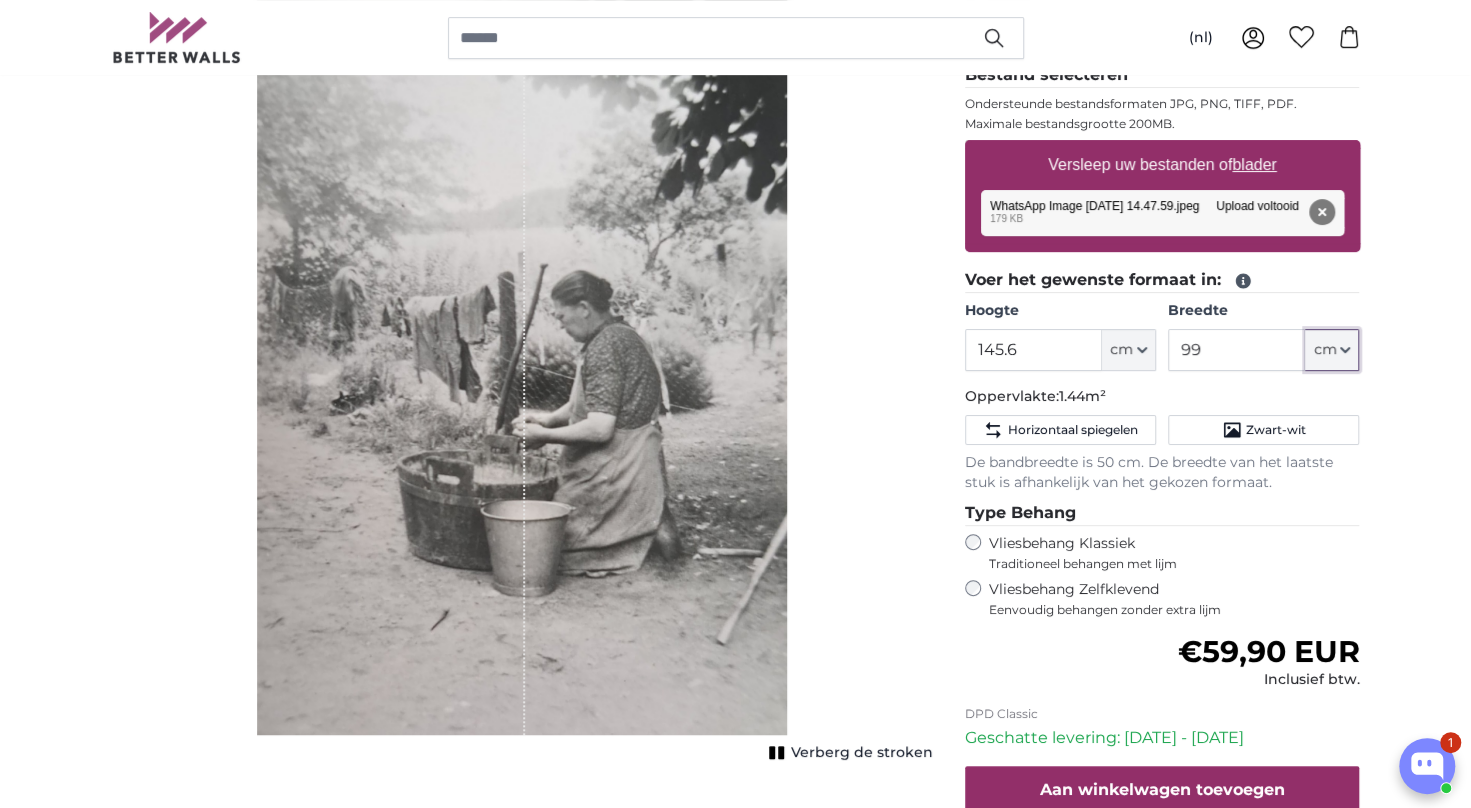 click 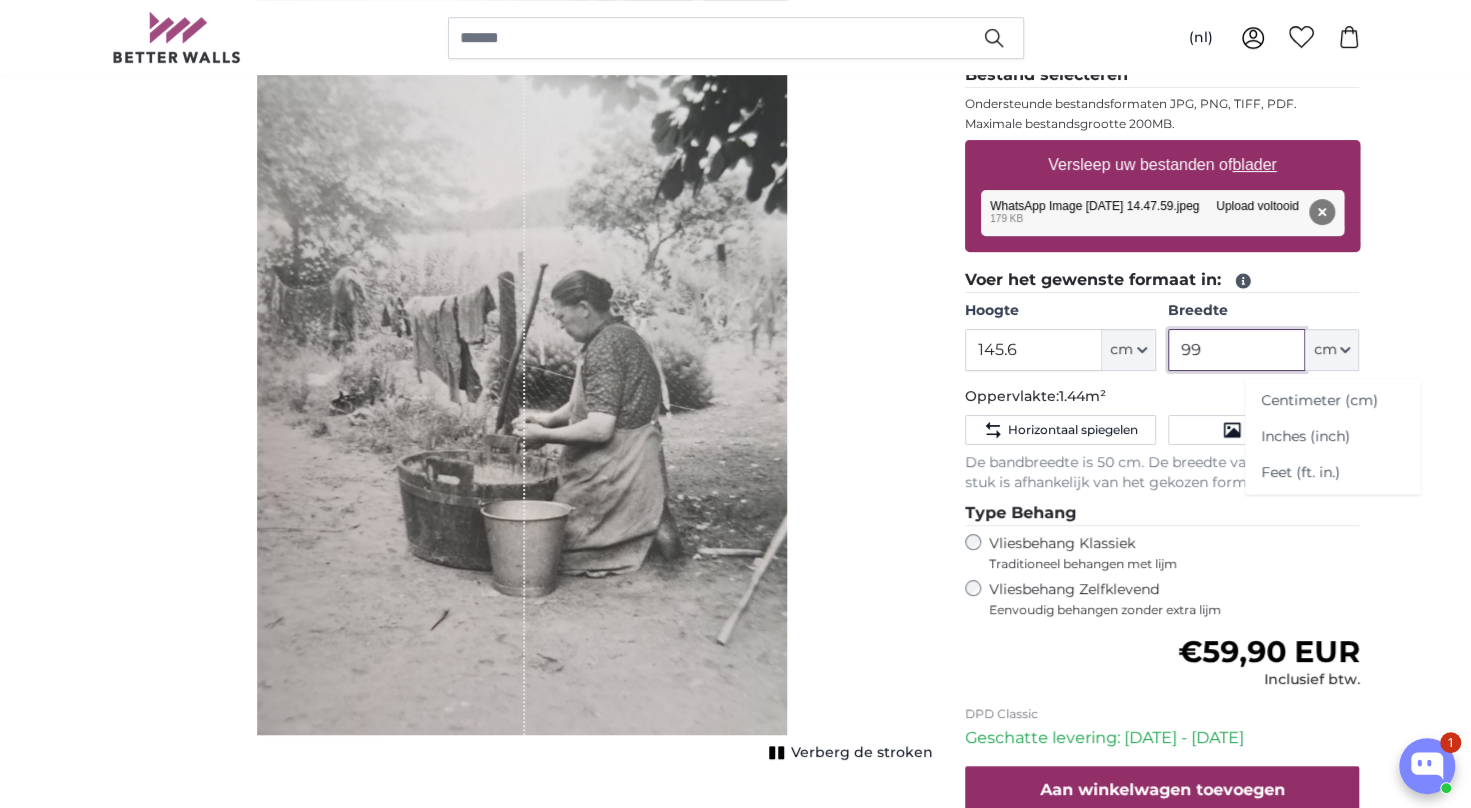click on "99" at bounding box center (1236, 350) 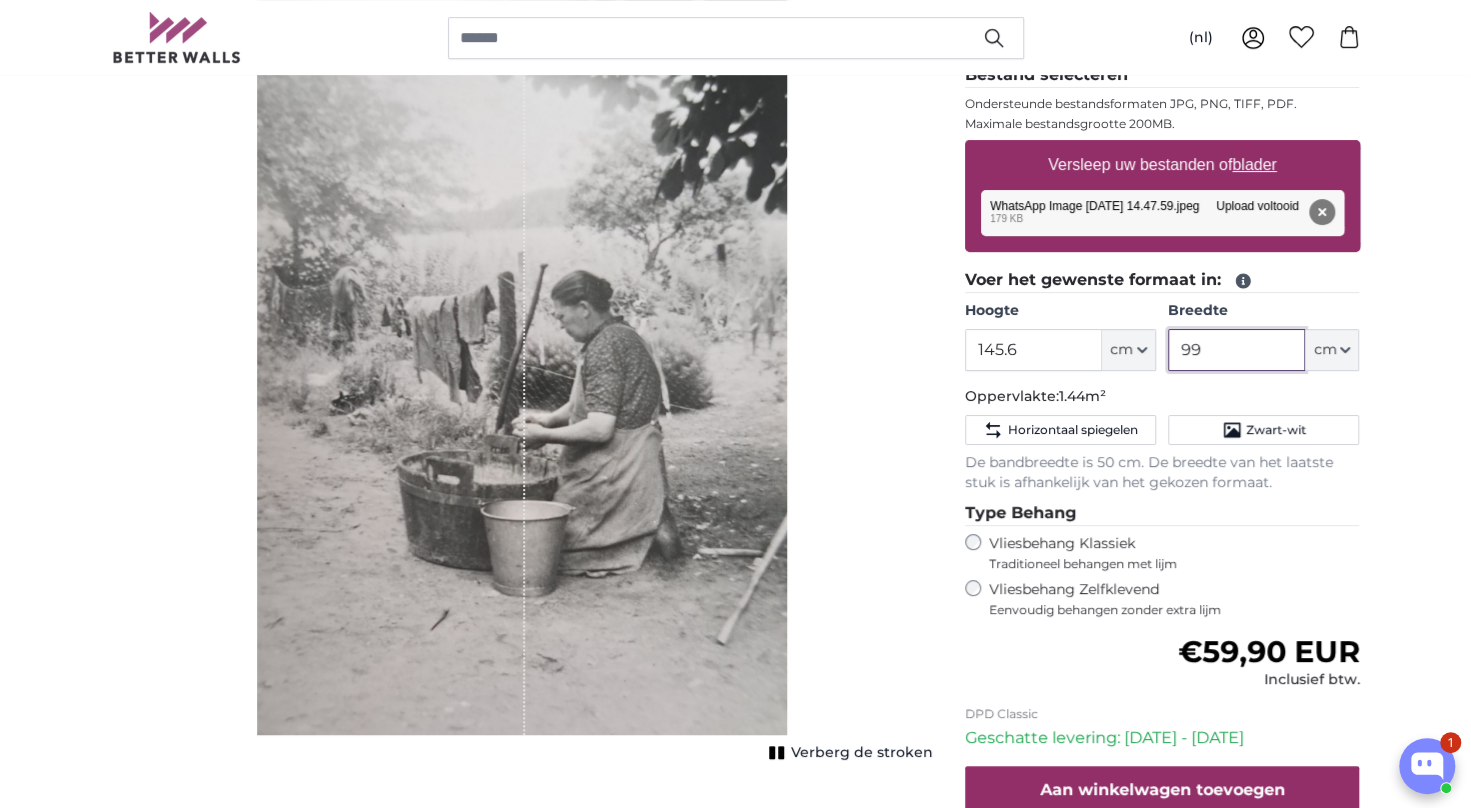 drag, startPoint x: 1216, startPoint y: 351, endPoint x: 1152, endPoint y: 366, distance: 65.734314 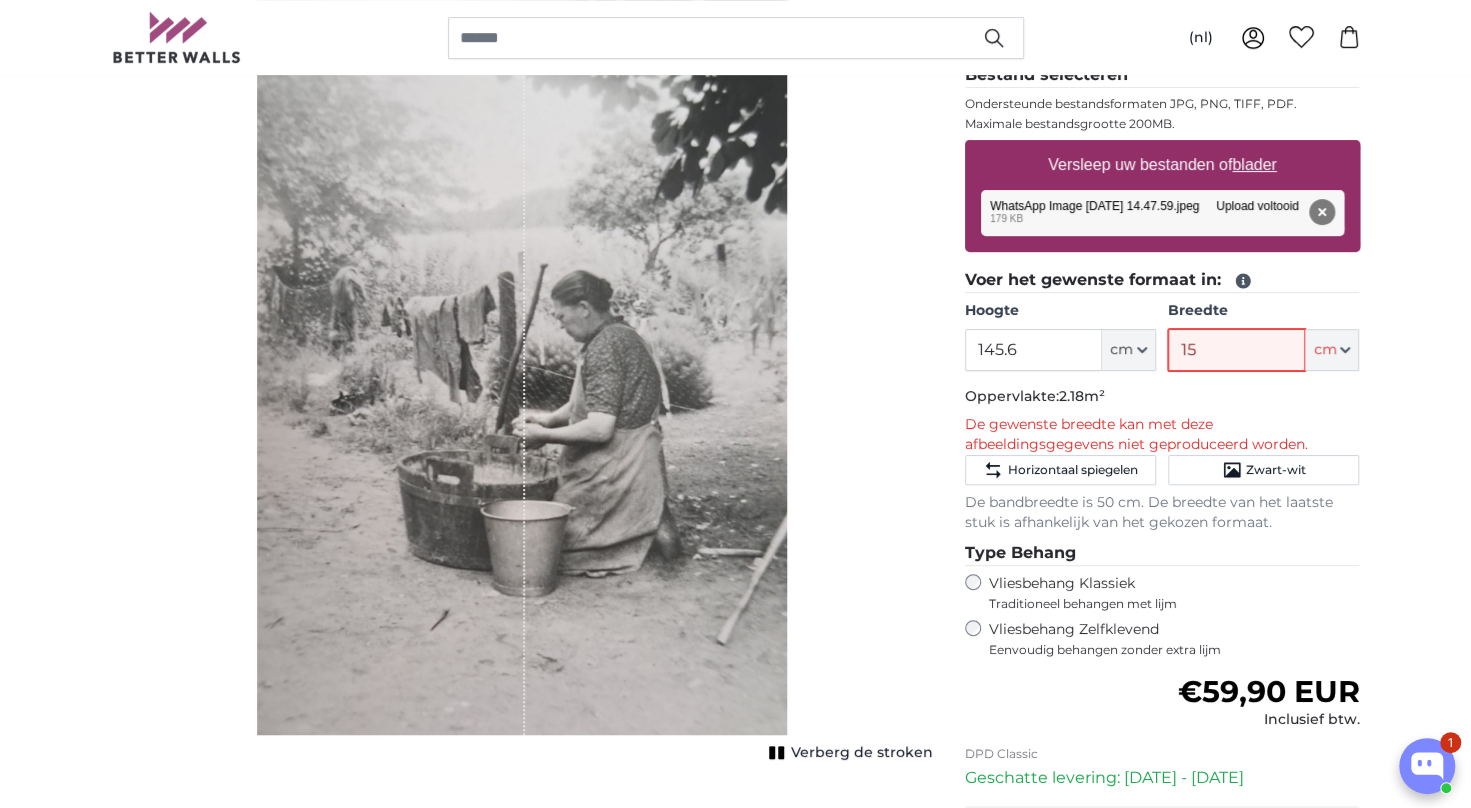 type on "1" 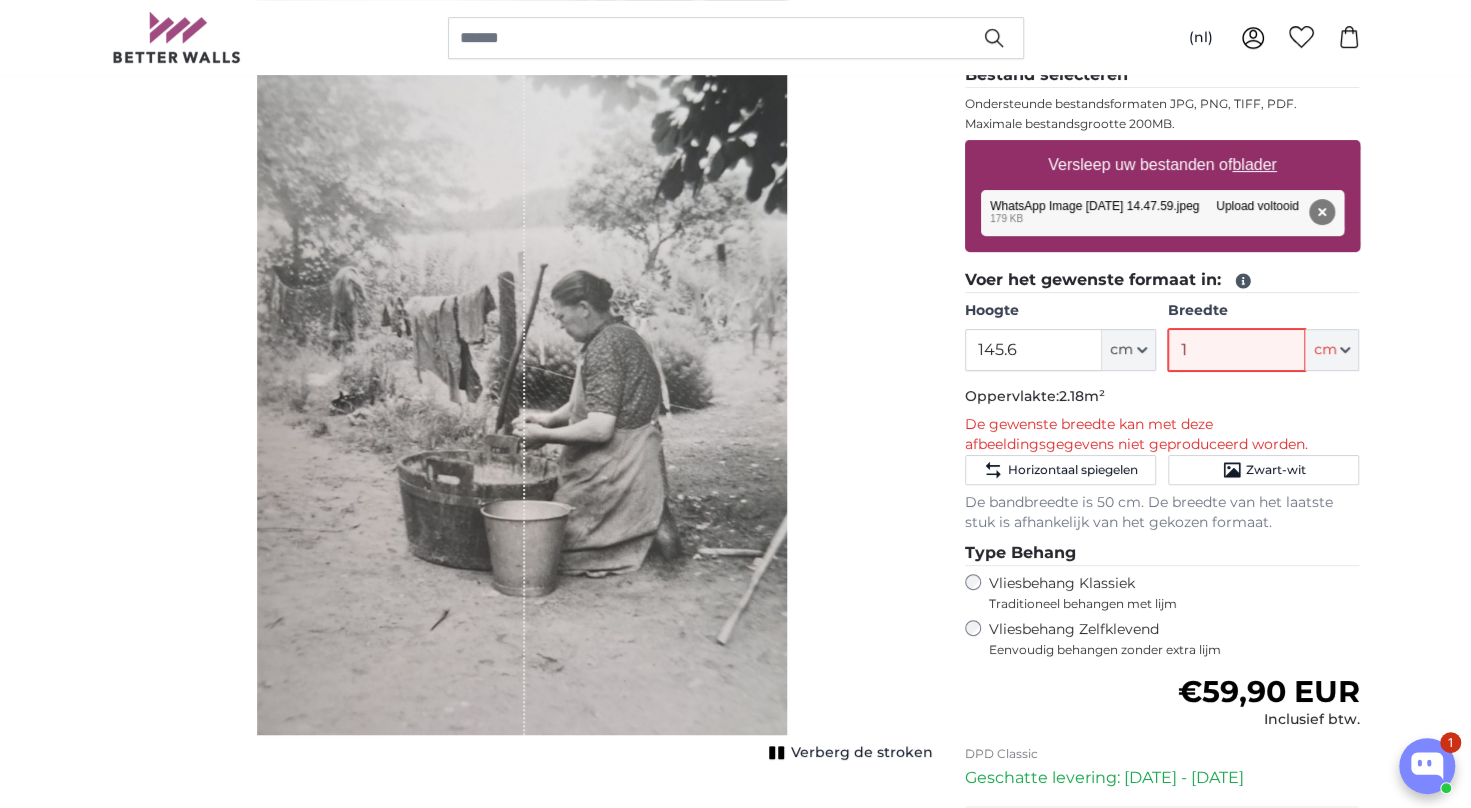 type 